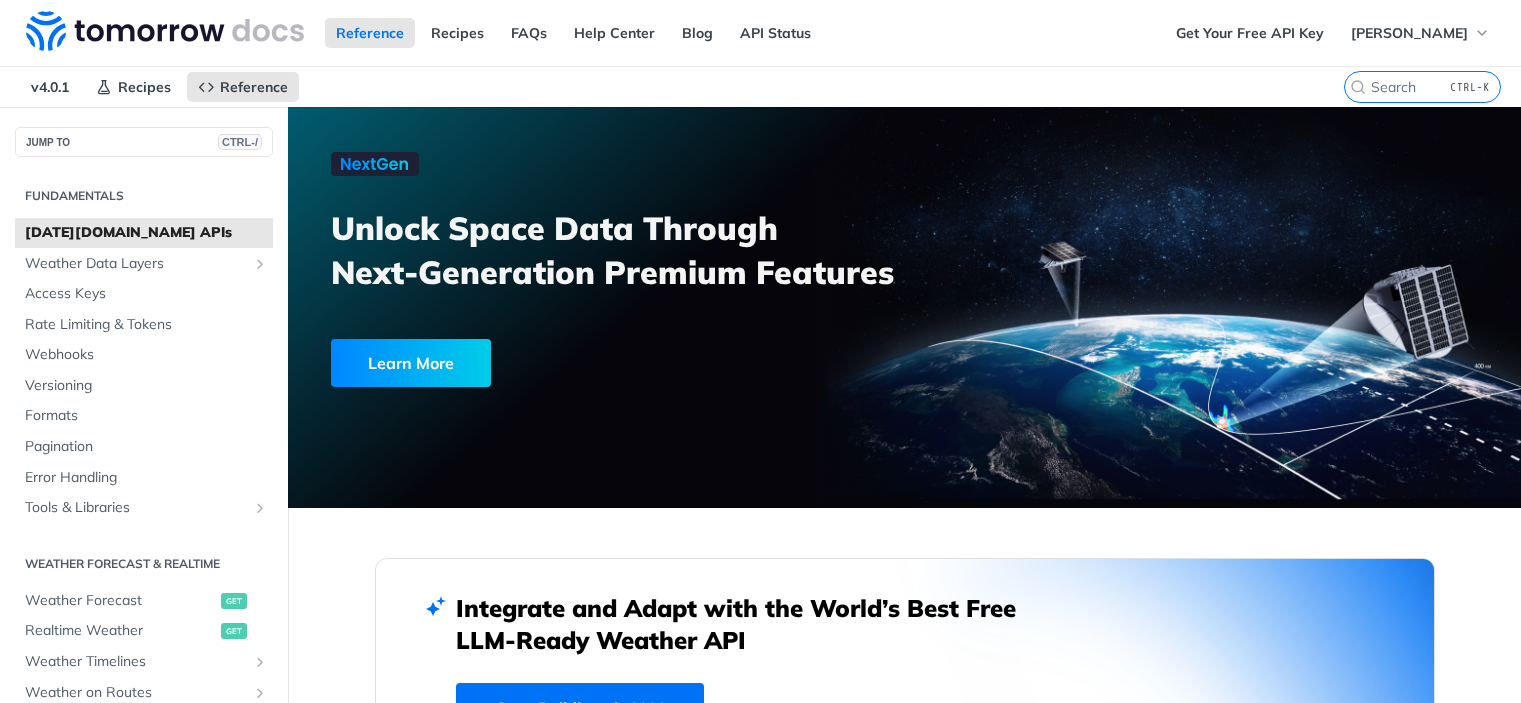 scroll, scrollTop: 0, scrollLeft: 0, axis: both 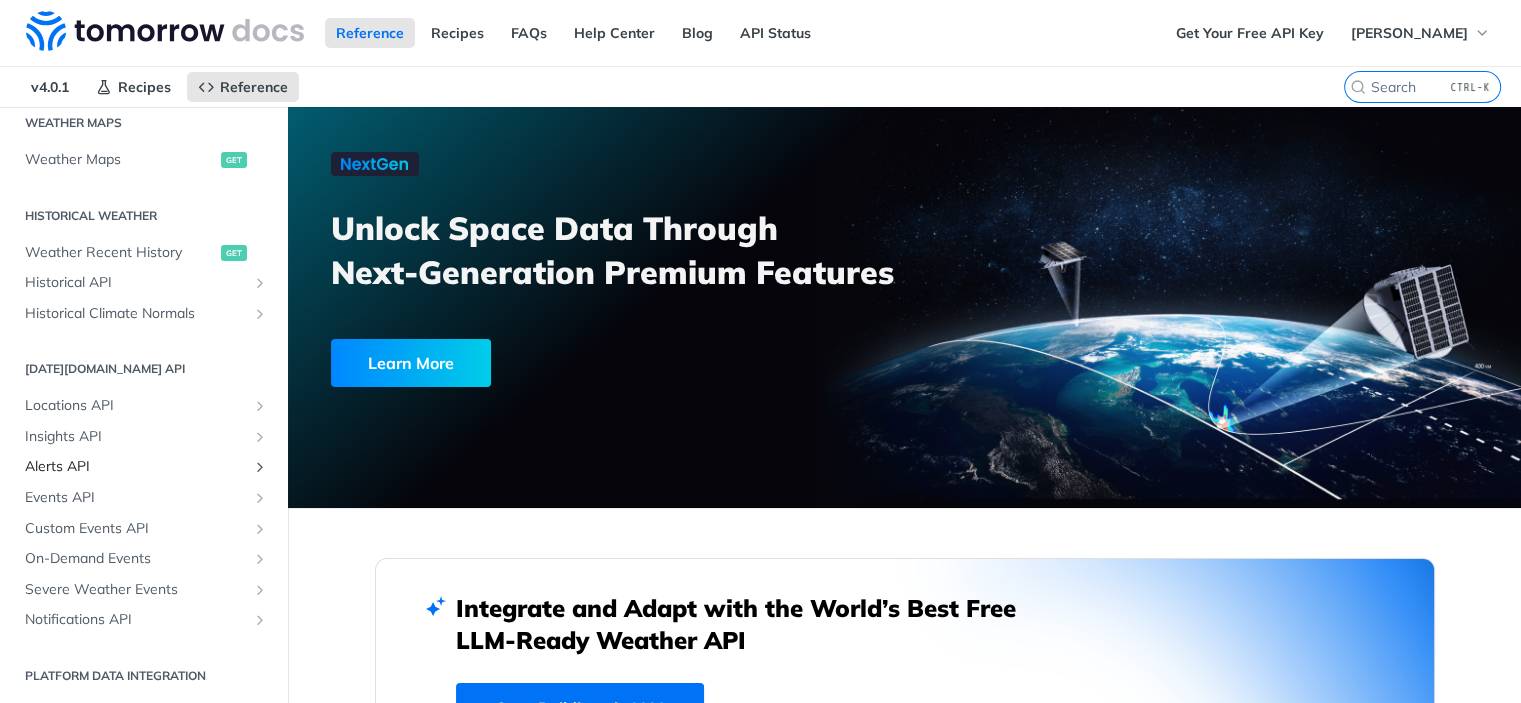 click on "Alerts API" at bounding box center [136, 467] 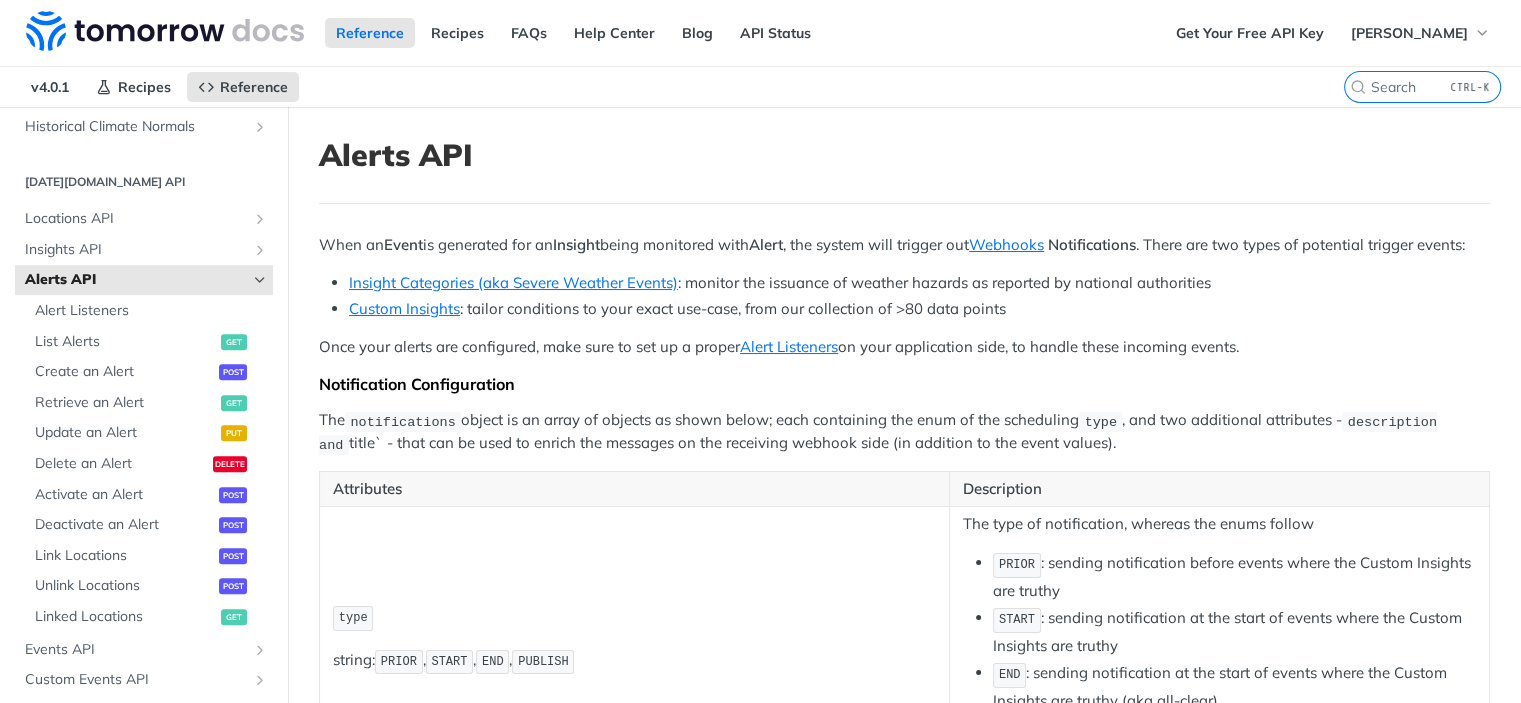 scroll, scrollTop: 810, scrollLeft: 0, axis: vertical 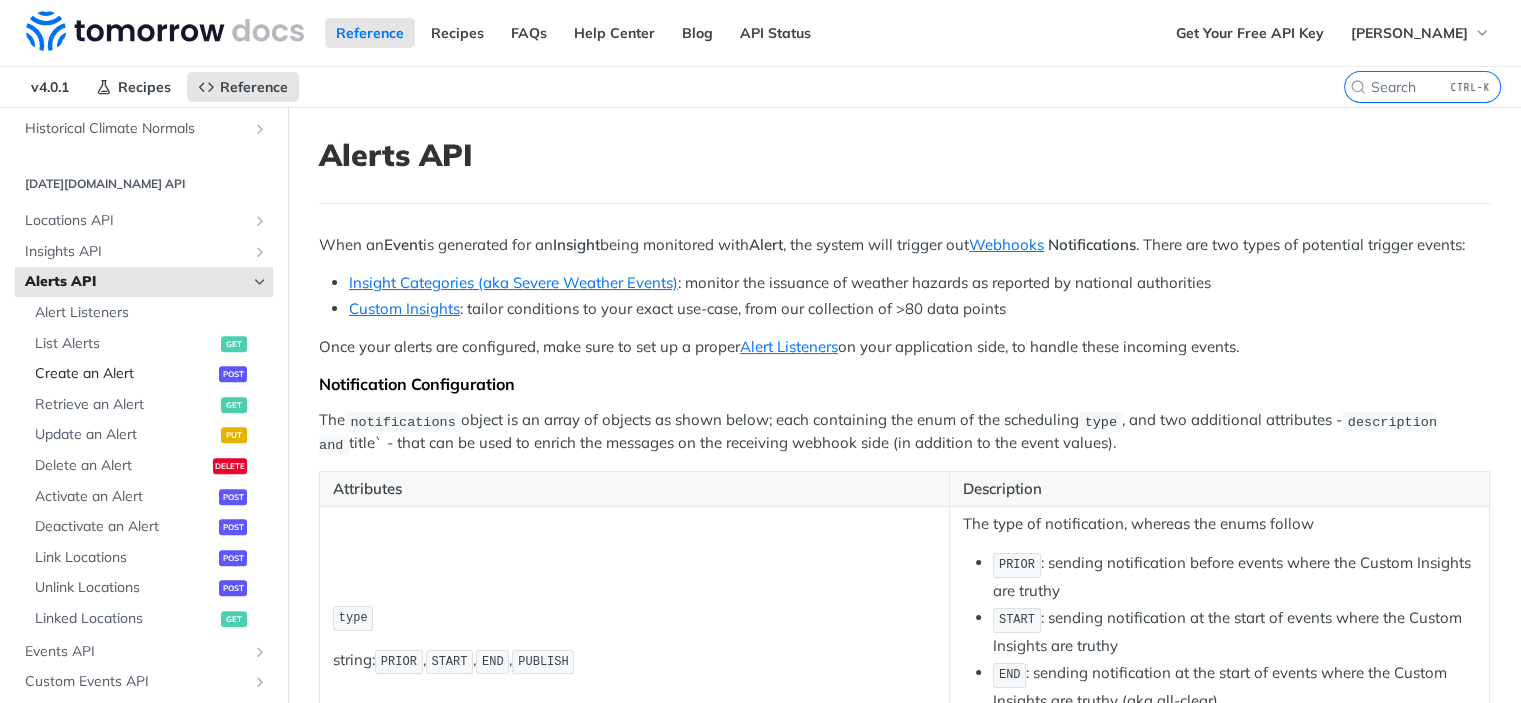 click on "Create an Alert" at bounding box center (124, 374) 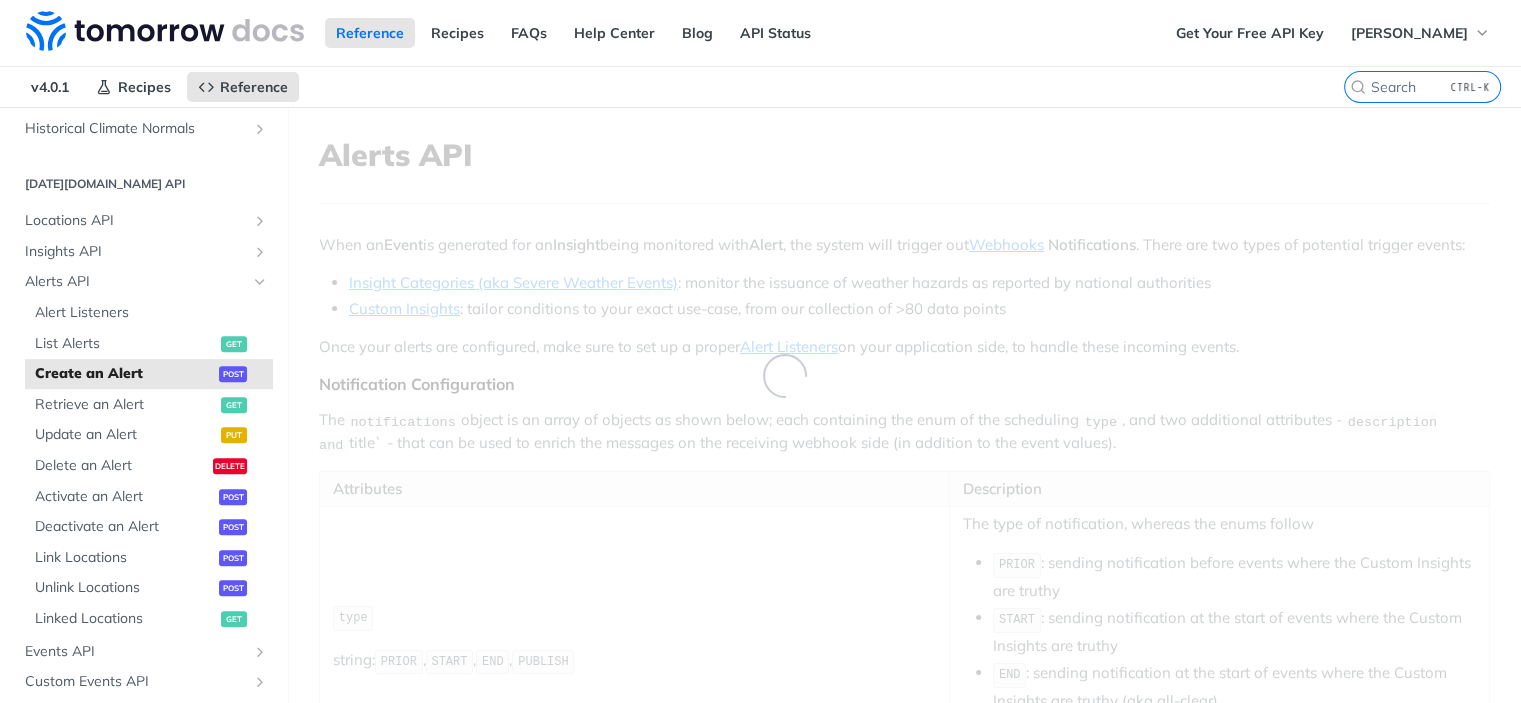 select on "true" 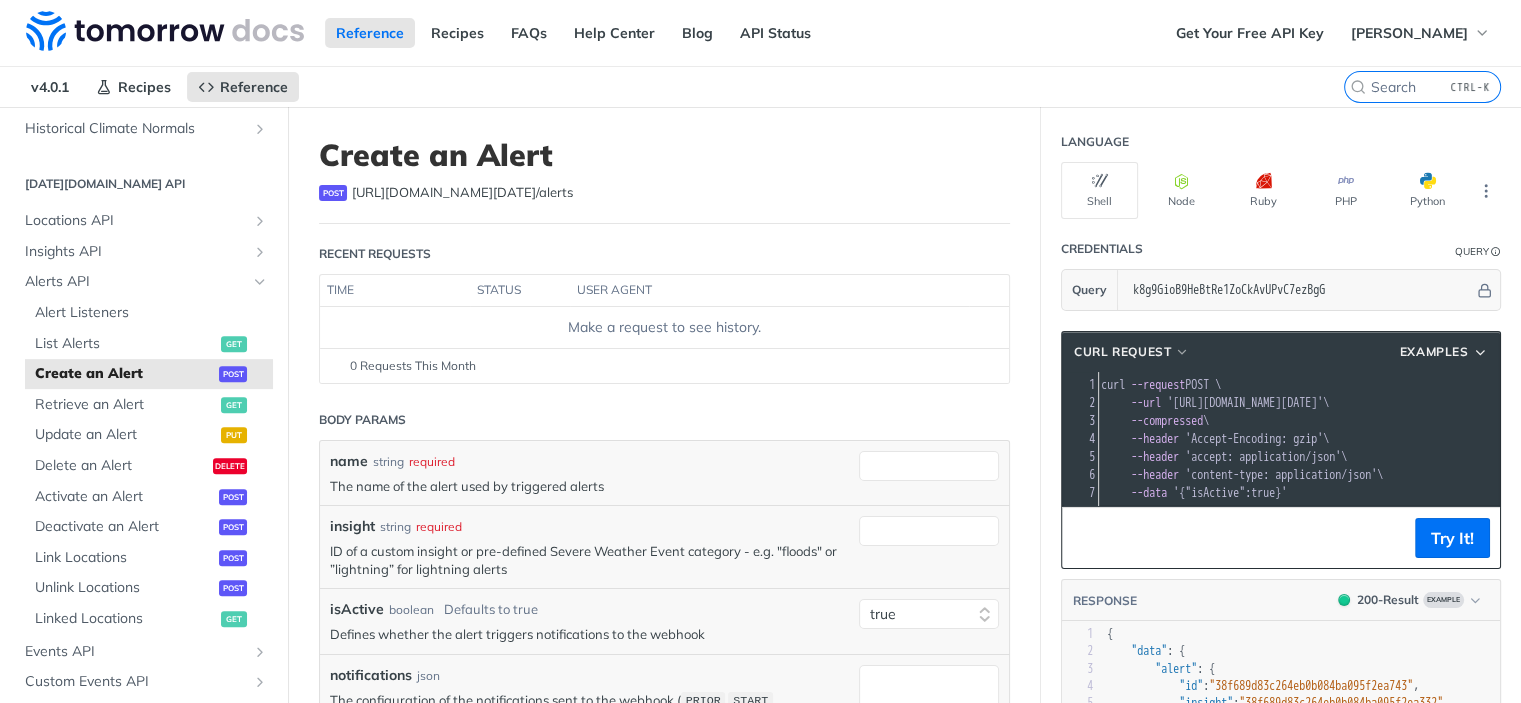 scroll, scrollTop: 0, scrollLeft: 154, axis: horizontal 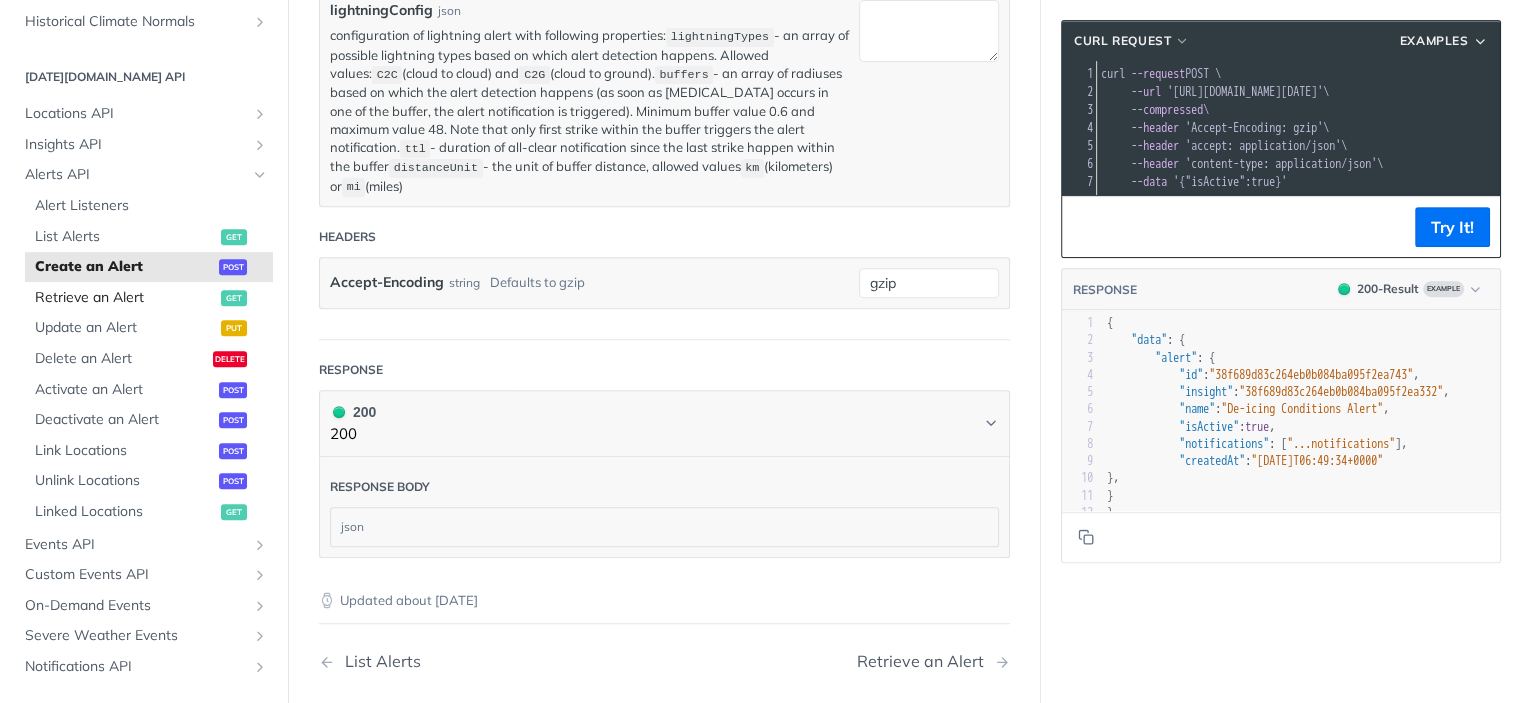 click on "Retrieve an Alert" at bounding box center [125, 298] 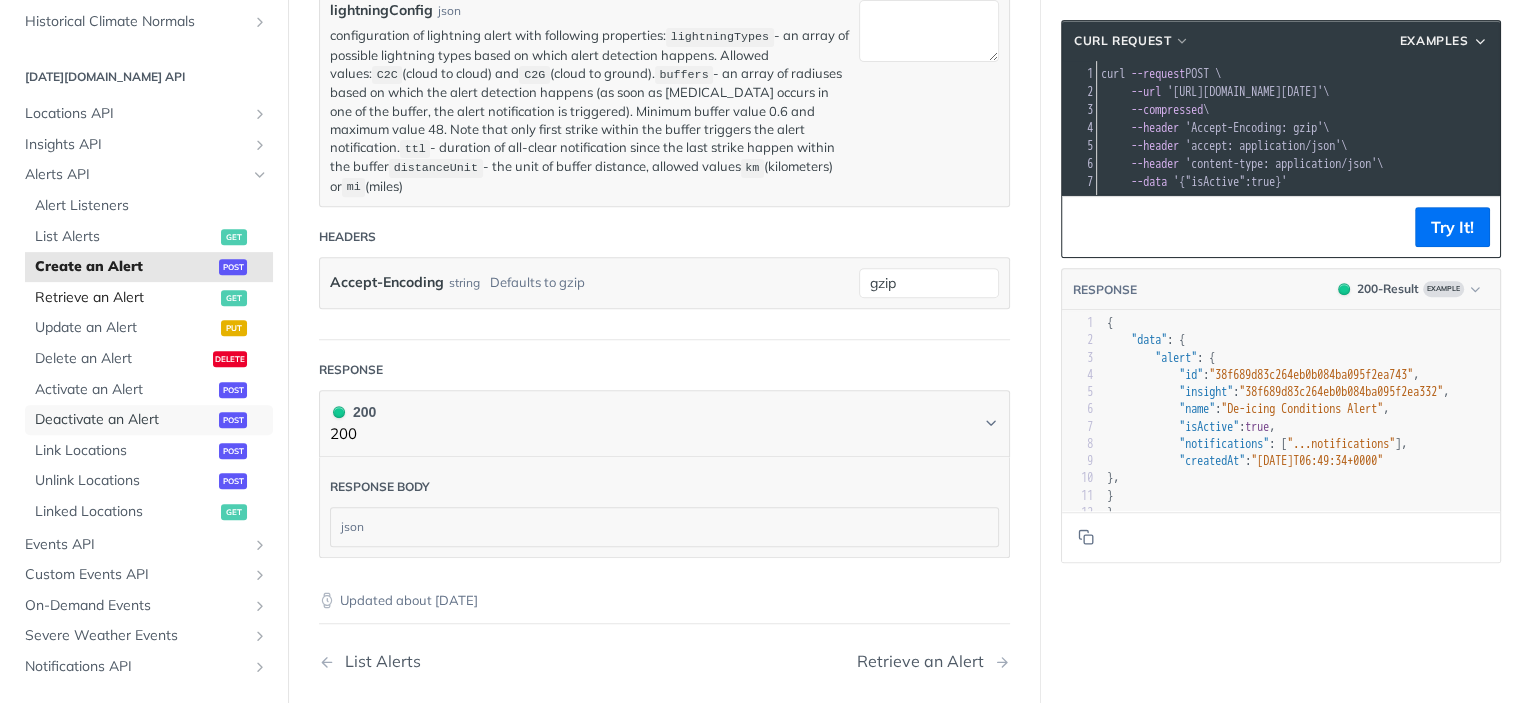 click on "Deactivate an Alert" at bounding box center [124, 420] 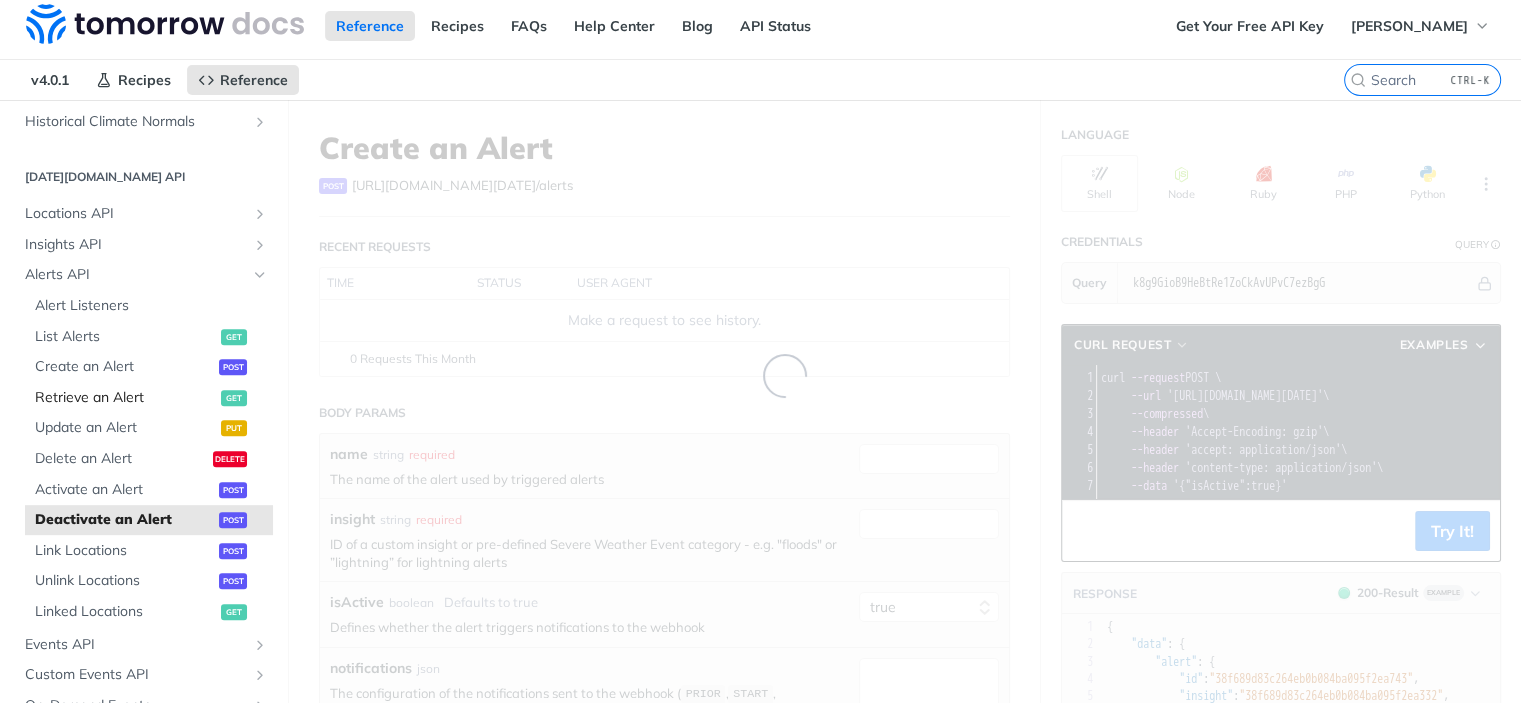 scroll, scrollTop: 0, scrollLeft: 0, axis: both 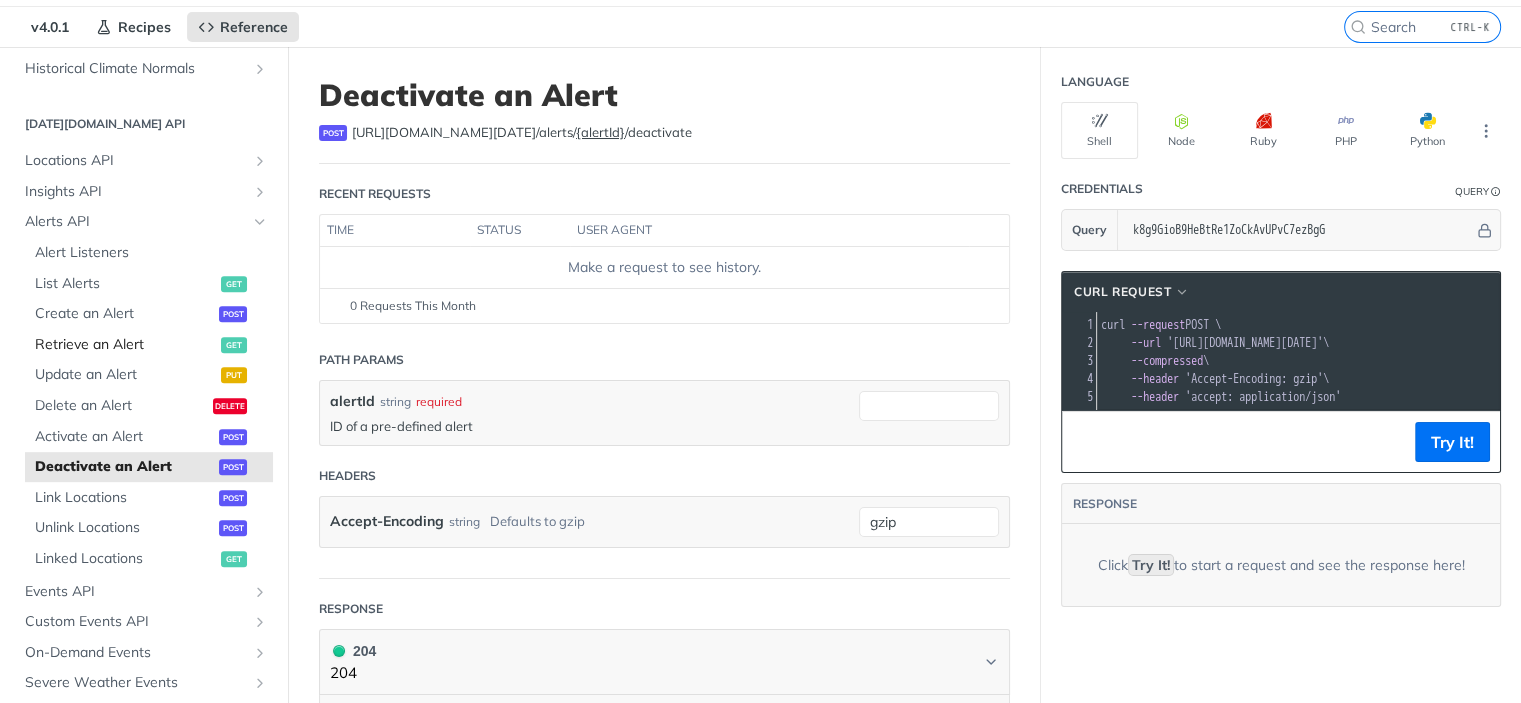 click on "Retrieve an Alert" at bounding box center (125, 345) 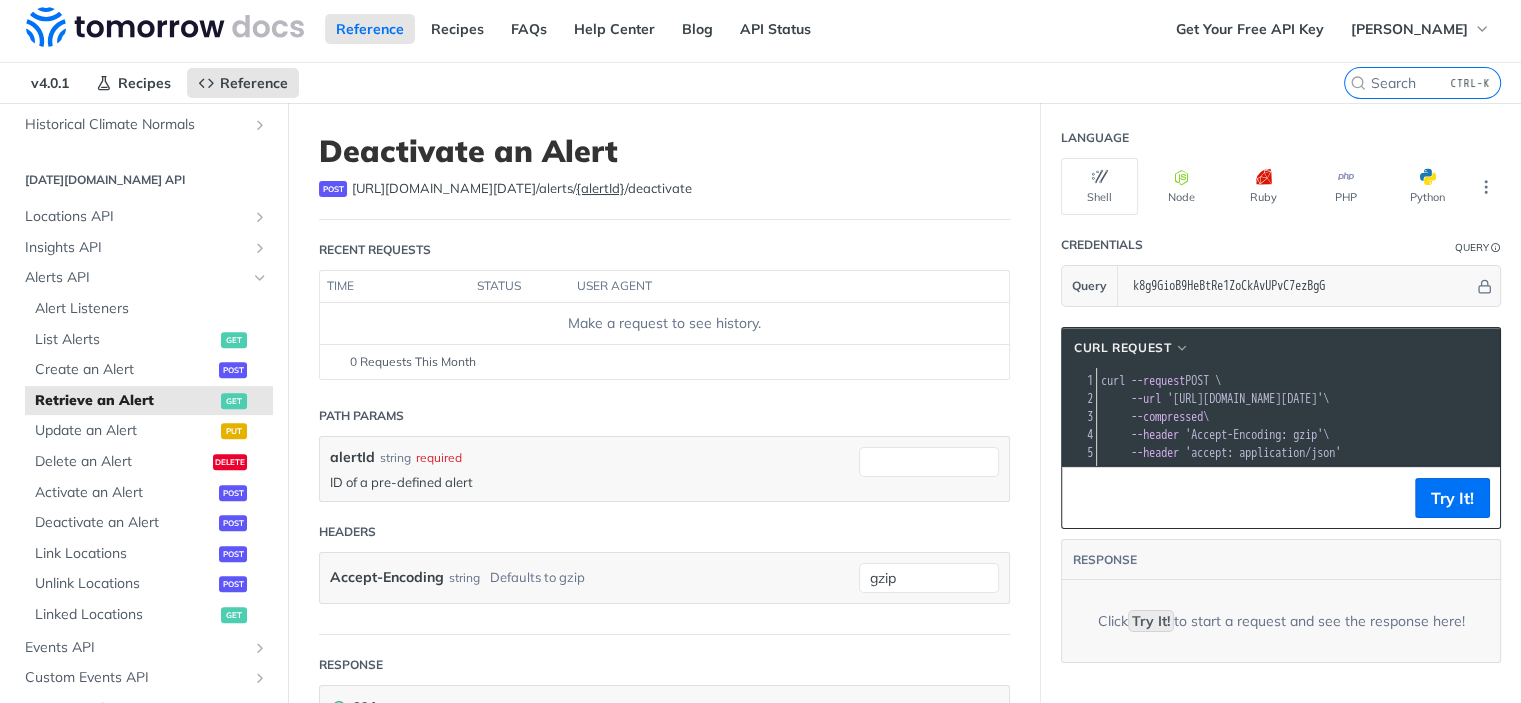 scroll, scrollTop: 0, scrollLeft: 0, axis: both 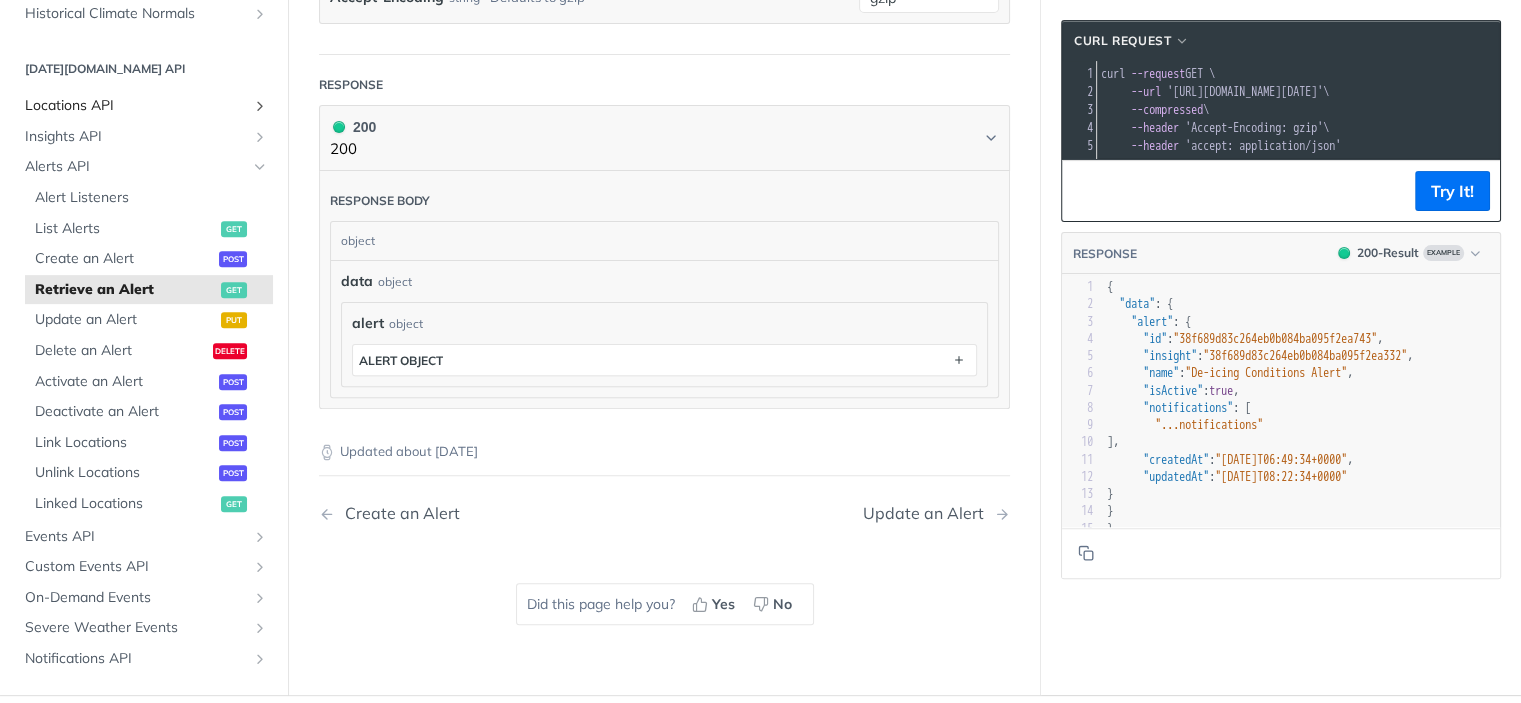 click on "Locations API" at bounding box center (136, 106) 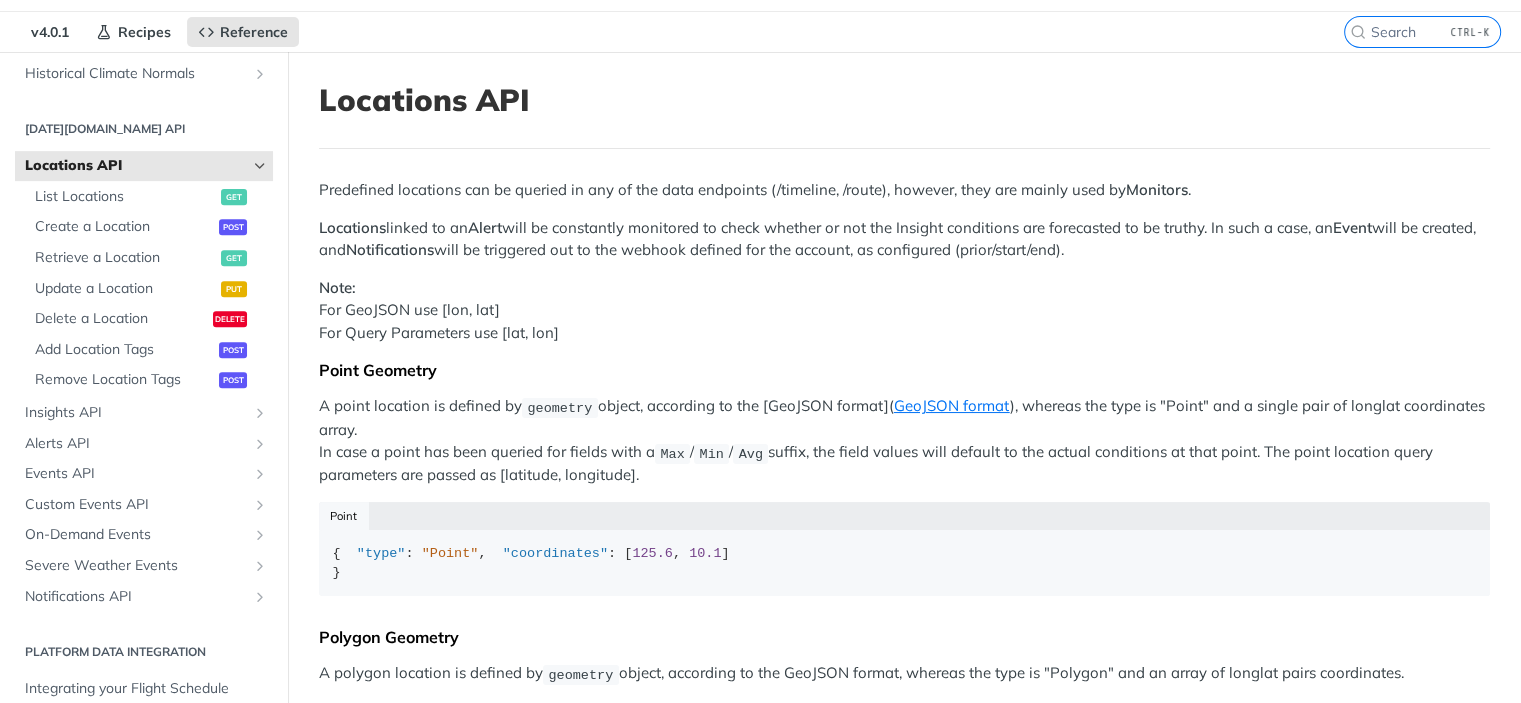 scroll, scrollTop: 0, scrollLeft: 0, axis: both 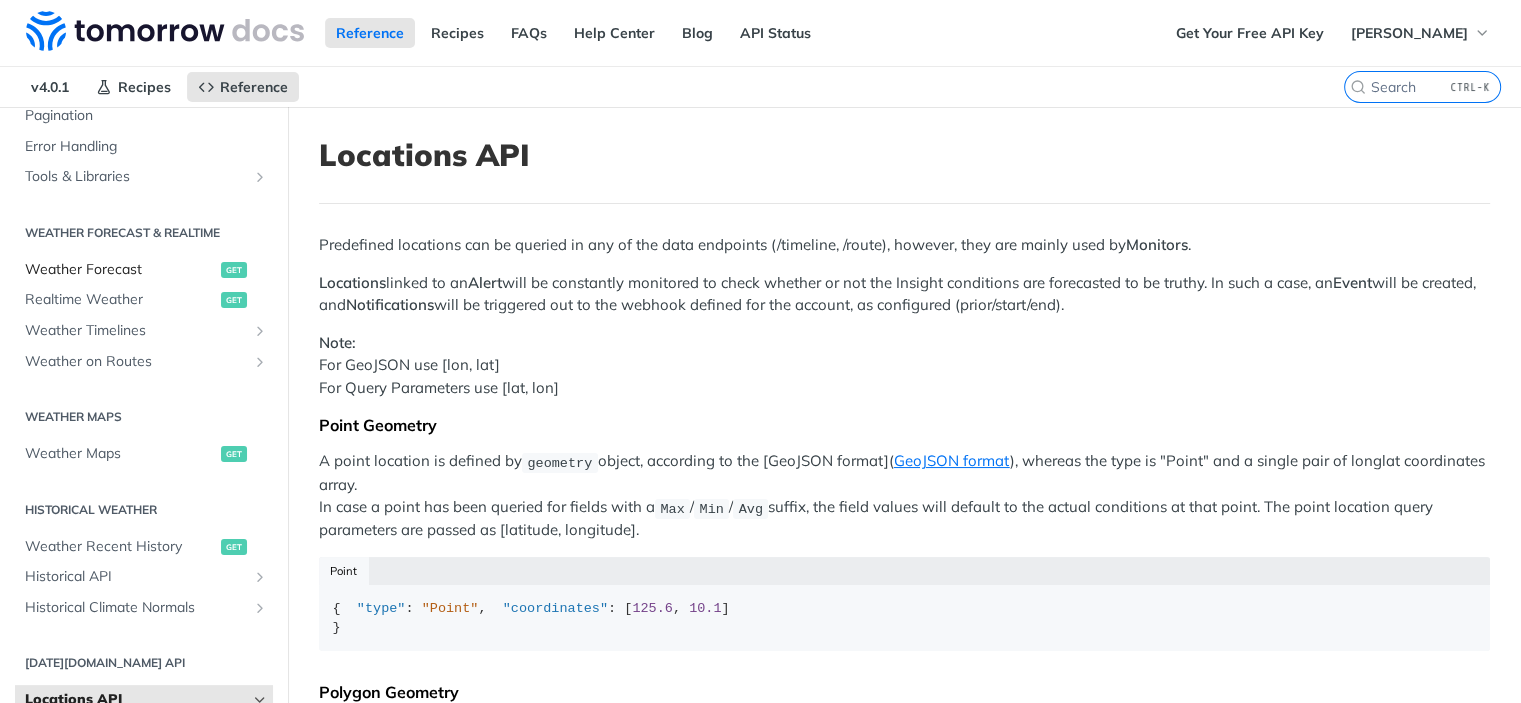 click on "Weather Forecast" at bounding box center [120, 270] 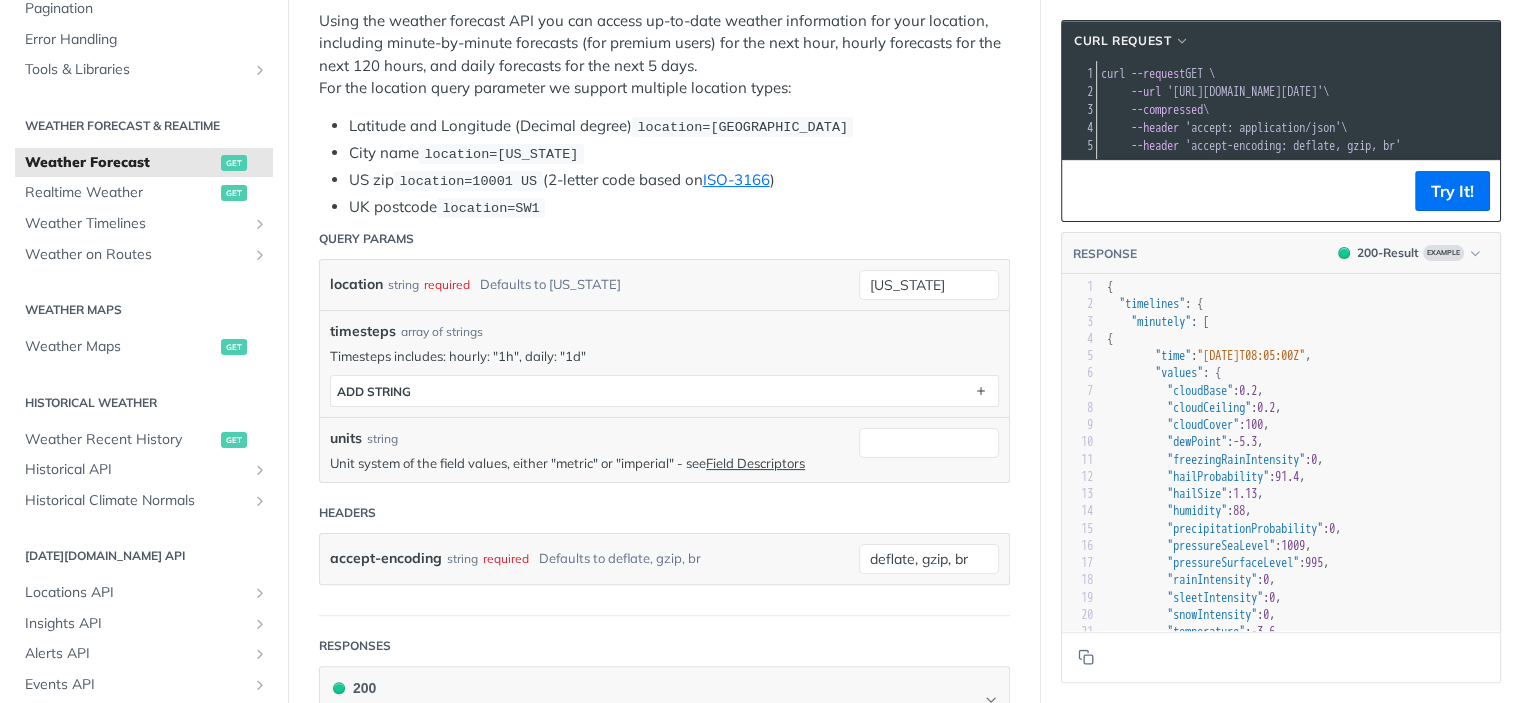 scroll, scrollTop: 392, scrollLeft: 0, axis: vertical 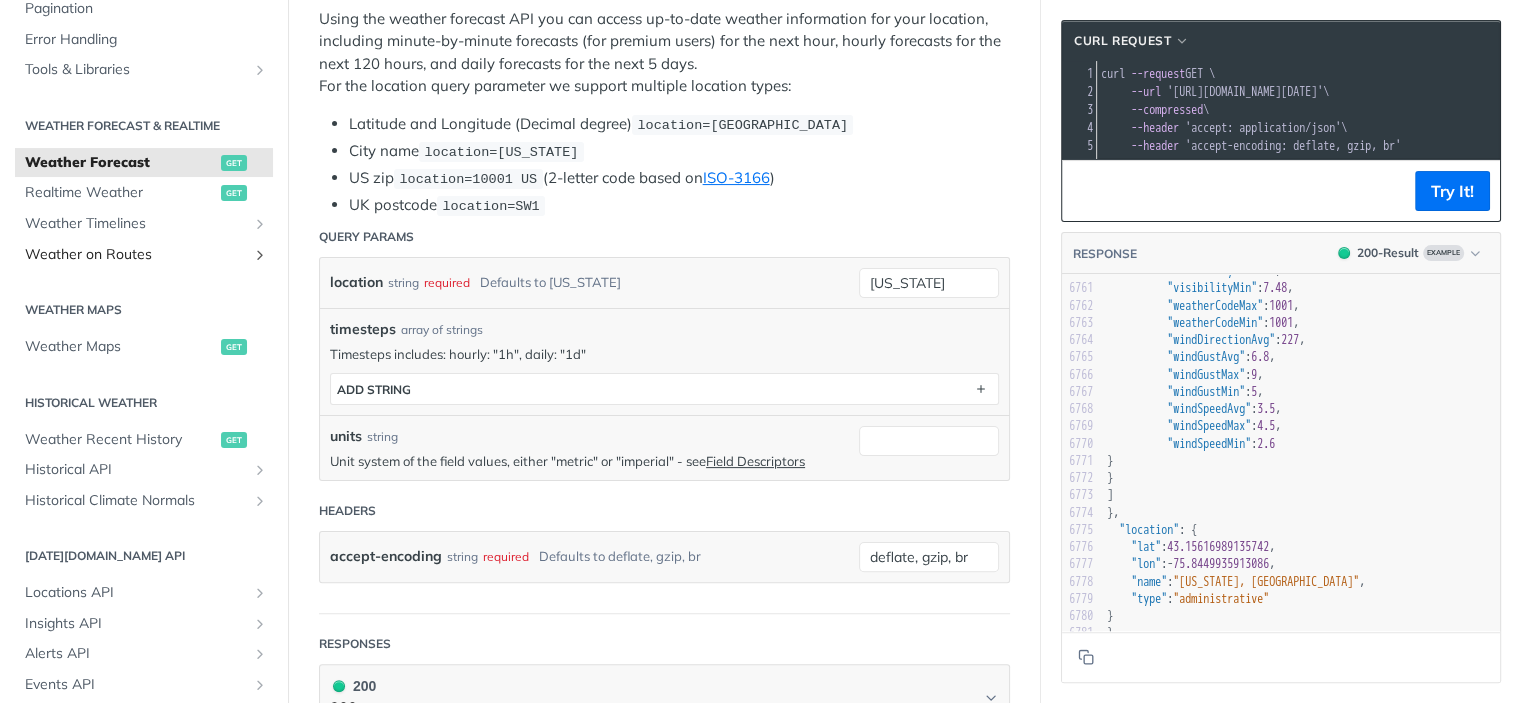 click on "Weather on Routes" at bounding box center (136, 255) 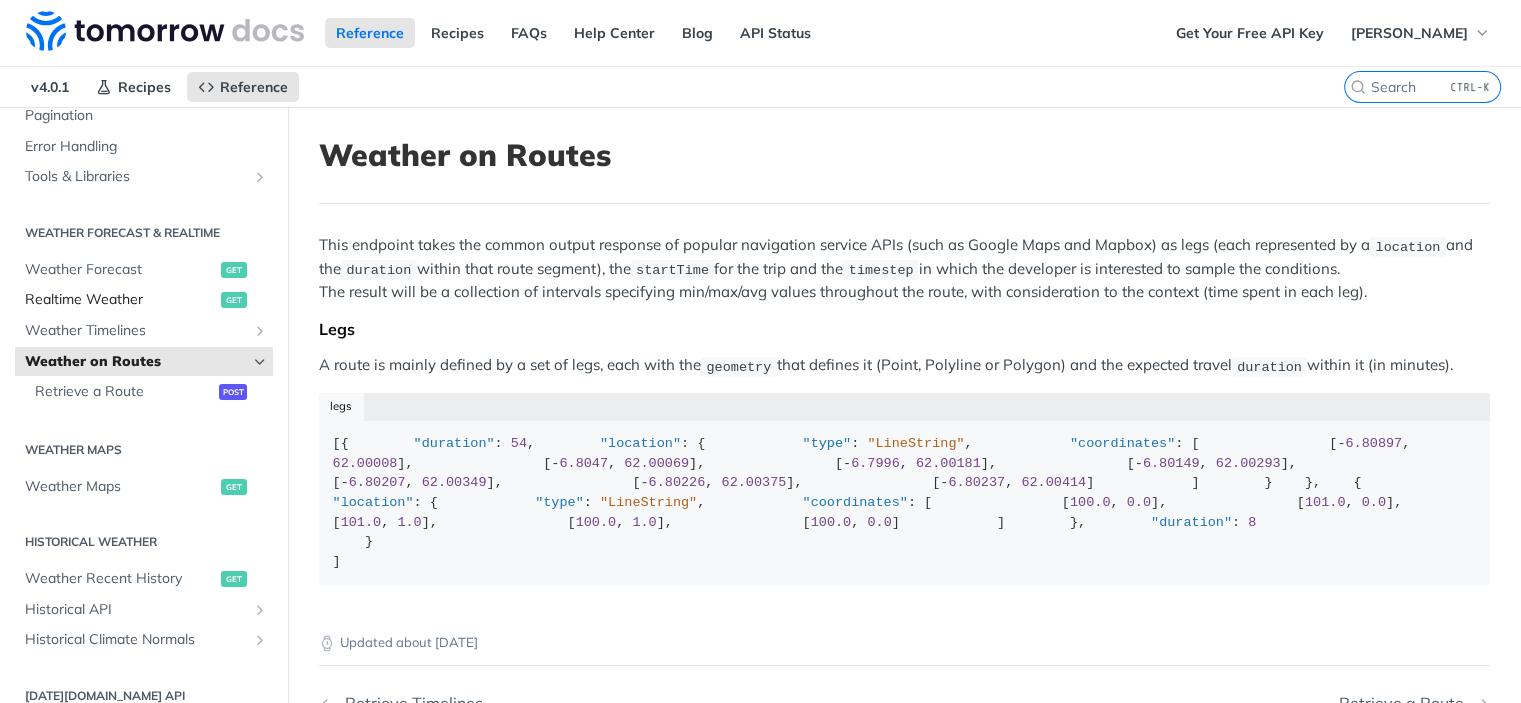 click on "Realtime Weather" at bounding box center [120, 300] 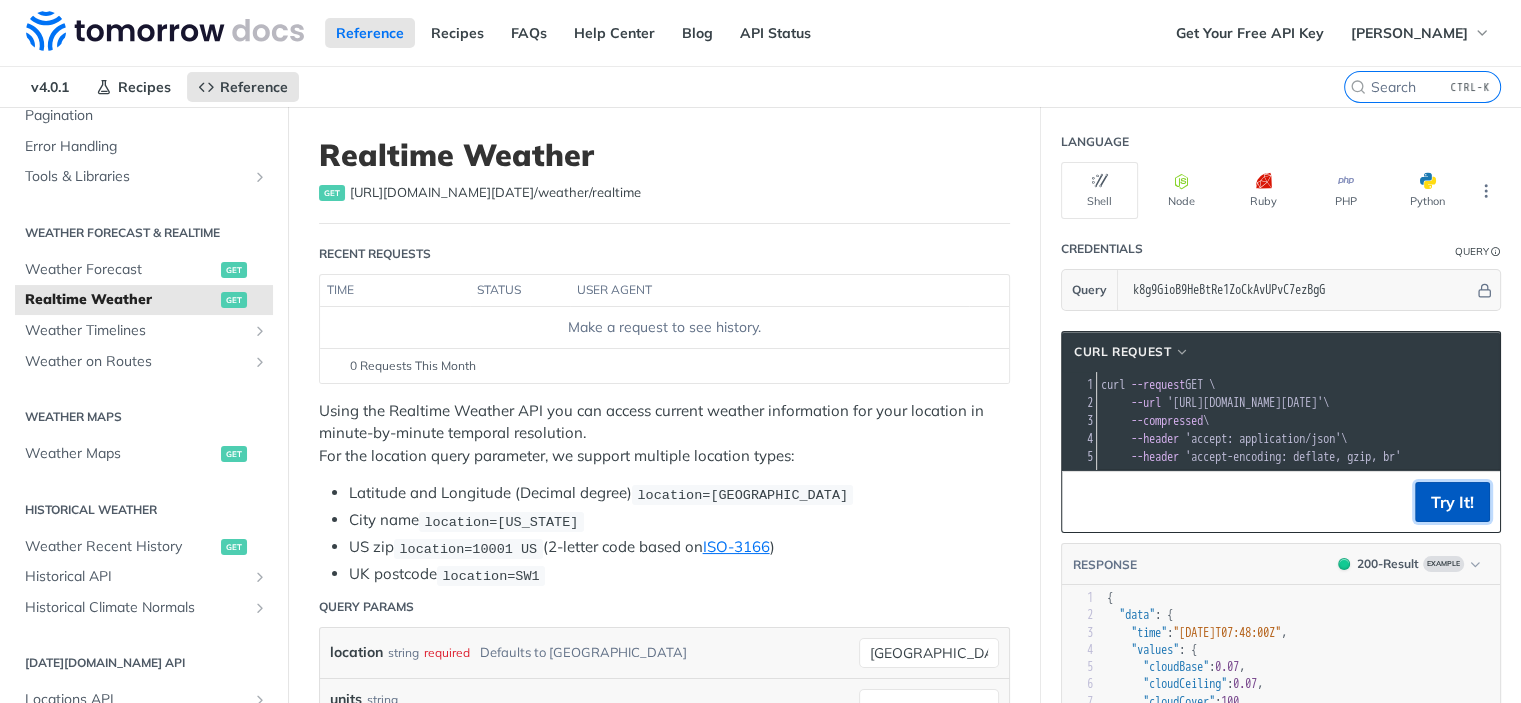 click on "Try It!" at bounding box center (1452, 502) 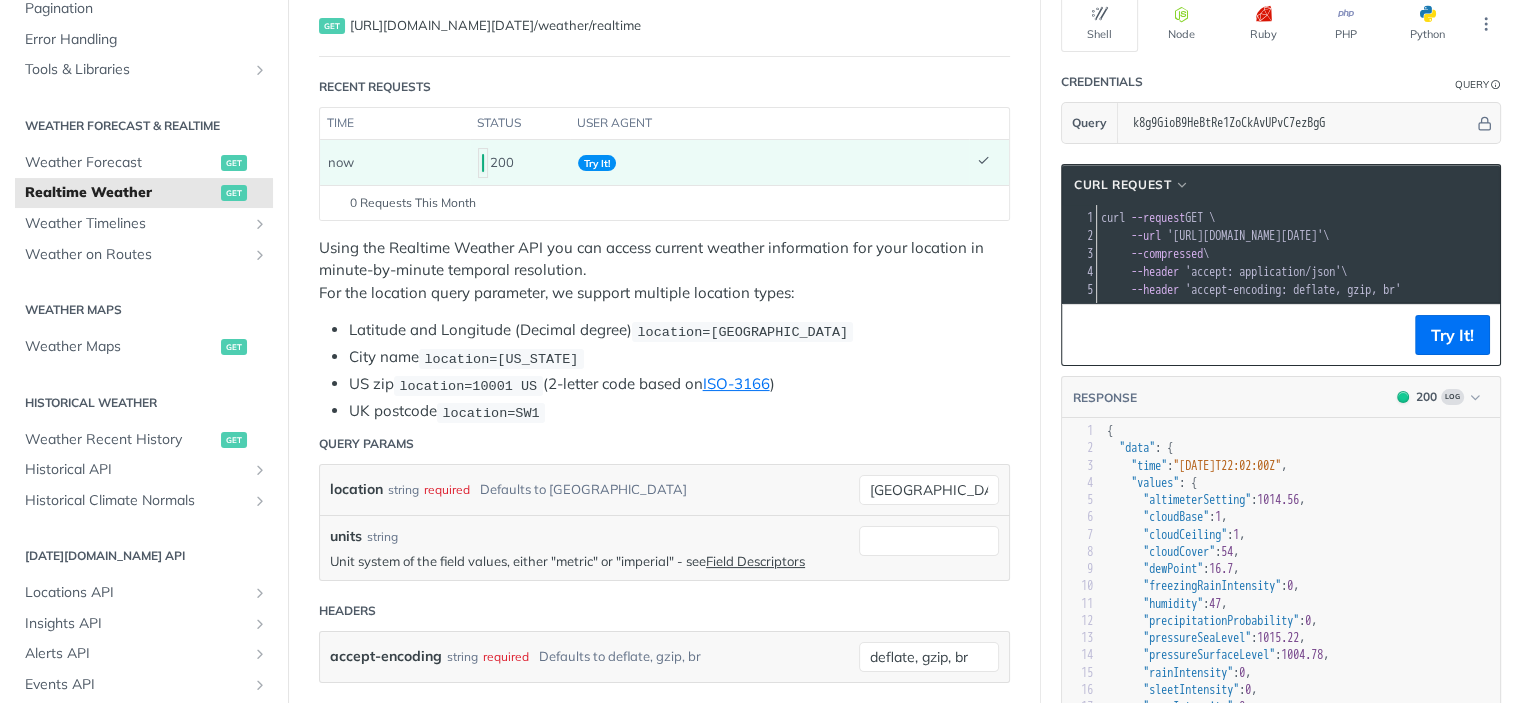 scroll, scrollTop: 164, scrollLeft: 0, axis: vertical 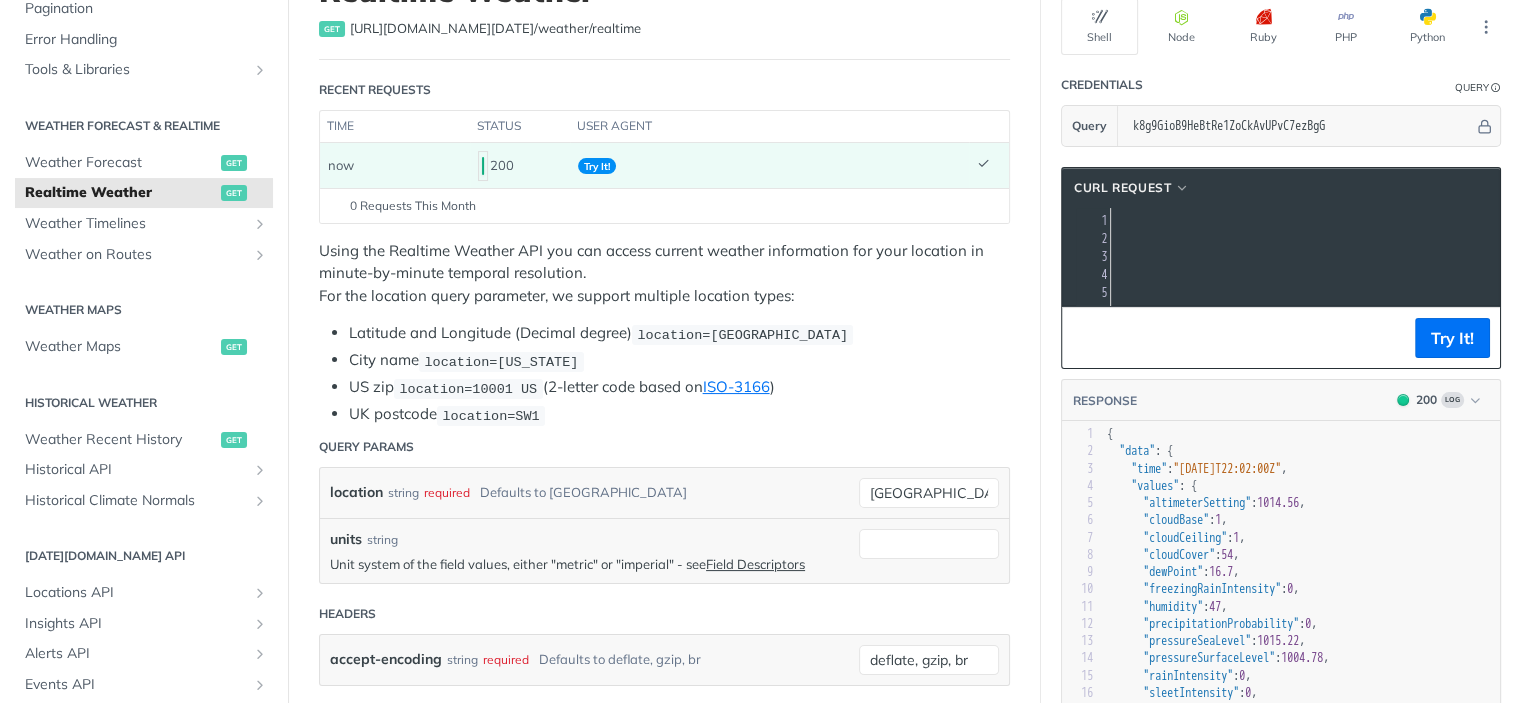 drag, startPoint x: 1179, startPoint y: 236, endPoint x: 1535, endPoint y: 229, distance: 356.06882 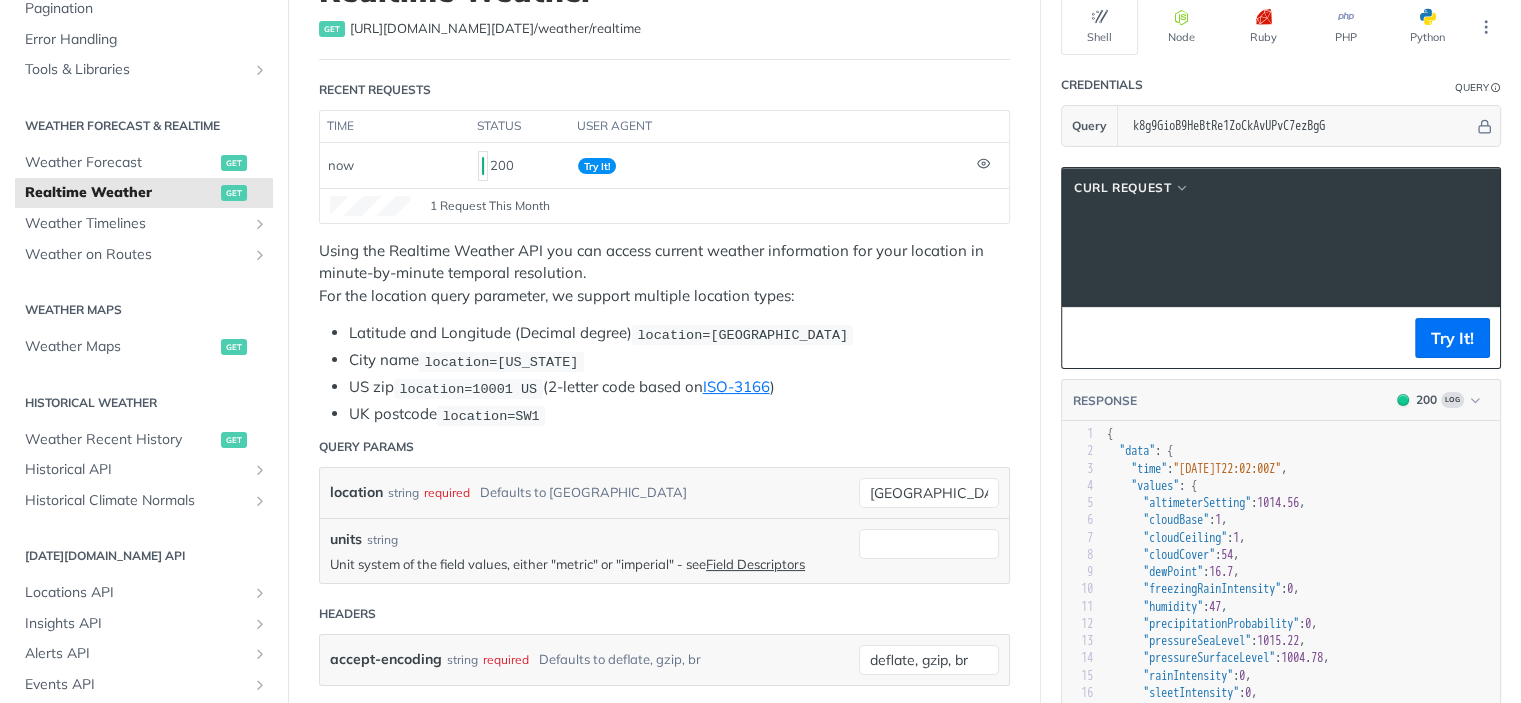 click on "--compressed  \" at bounding box center [1132, 257] 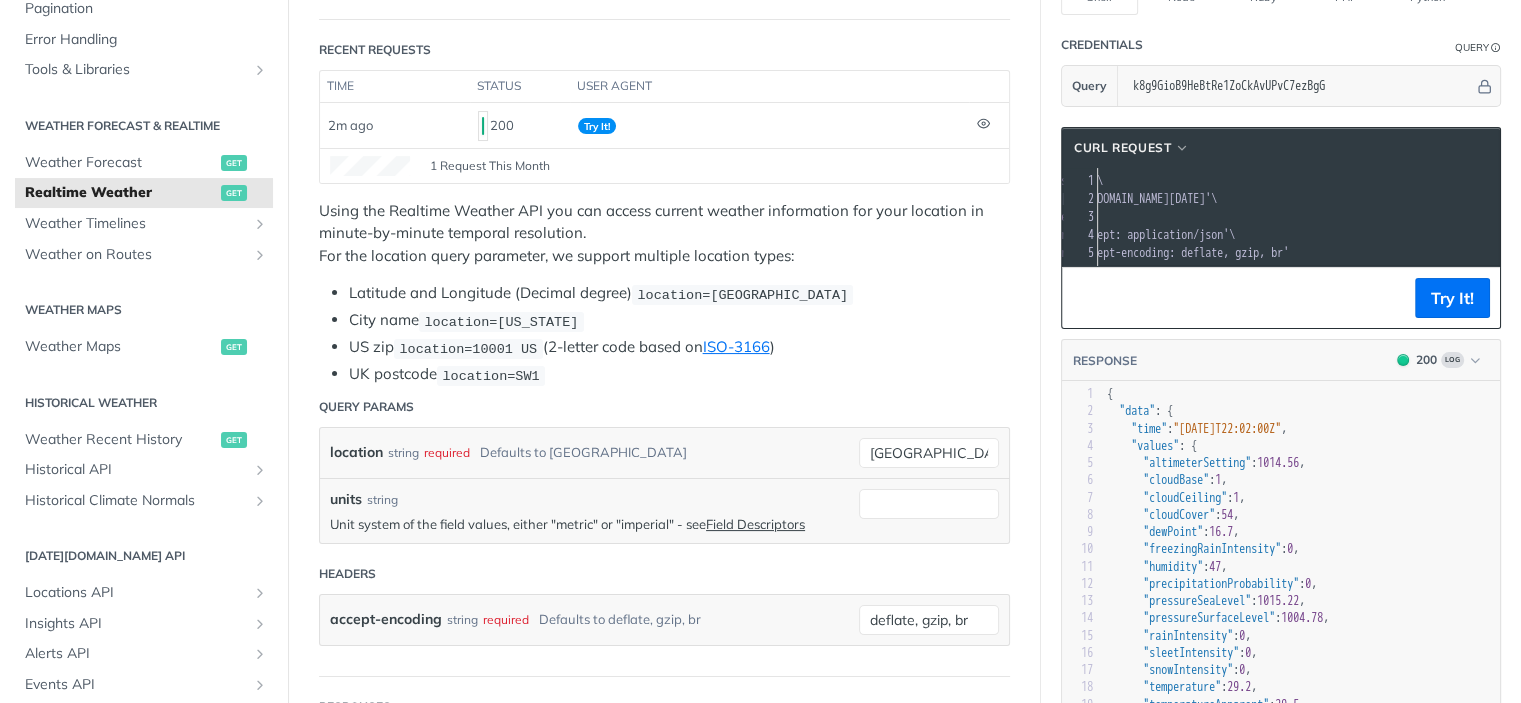 scroll, scrollTop: 207, scrollLeft: 0, axis: vertical 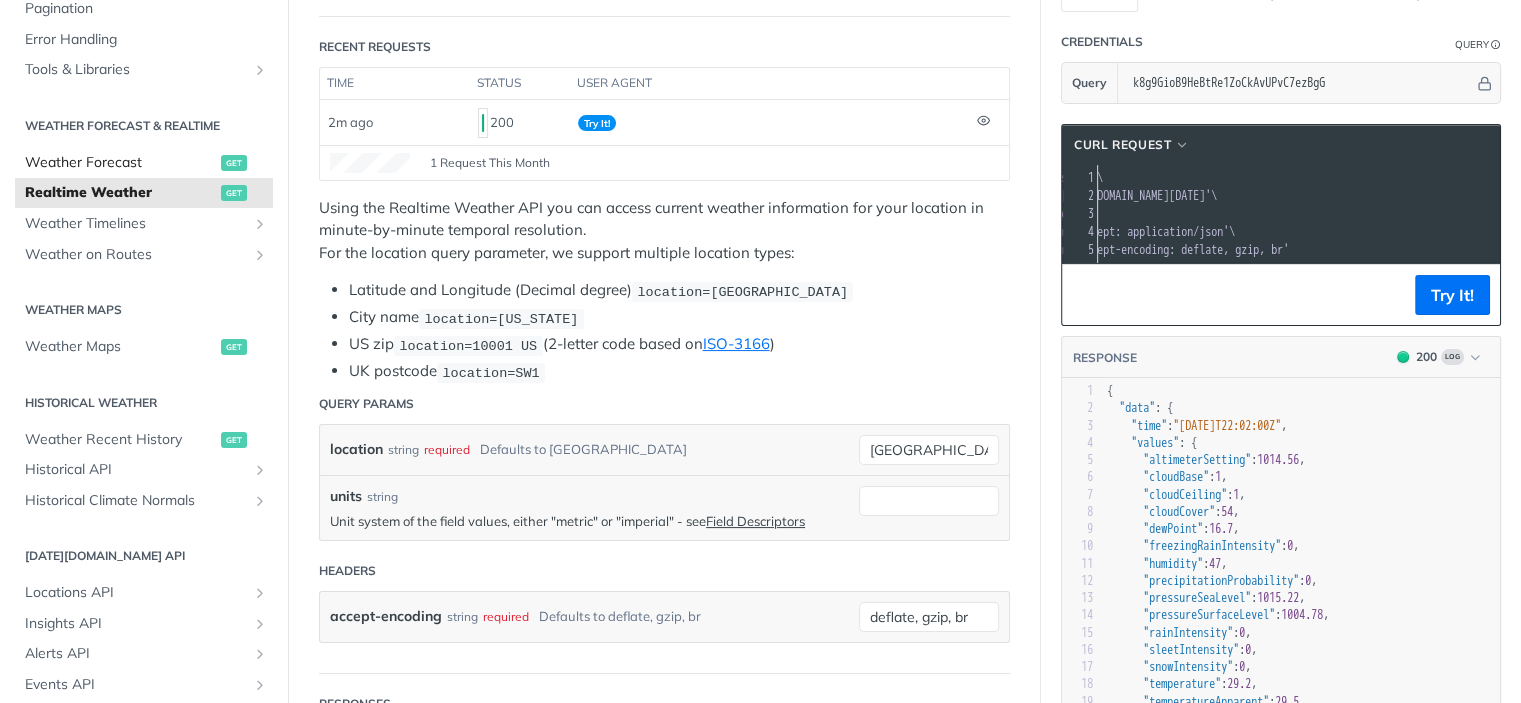 click on "Weather Forecast" at bounding box center (120, 163) 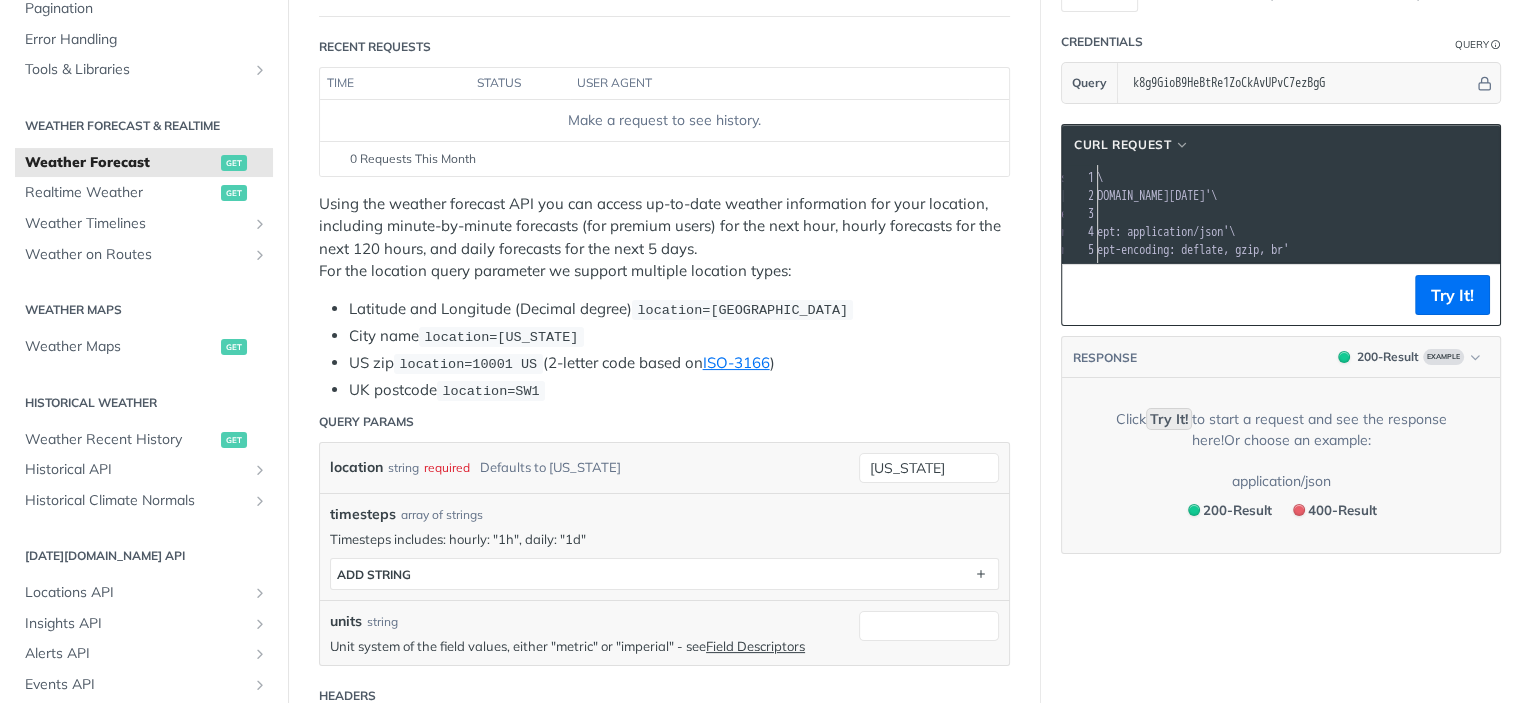 scroll, scrollTop: 0, scrollLeft: 0, axis: both 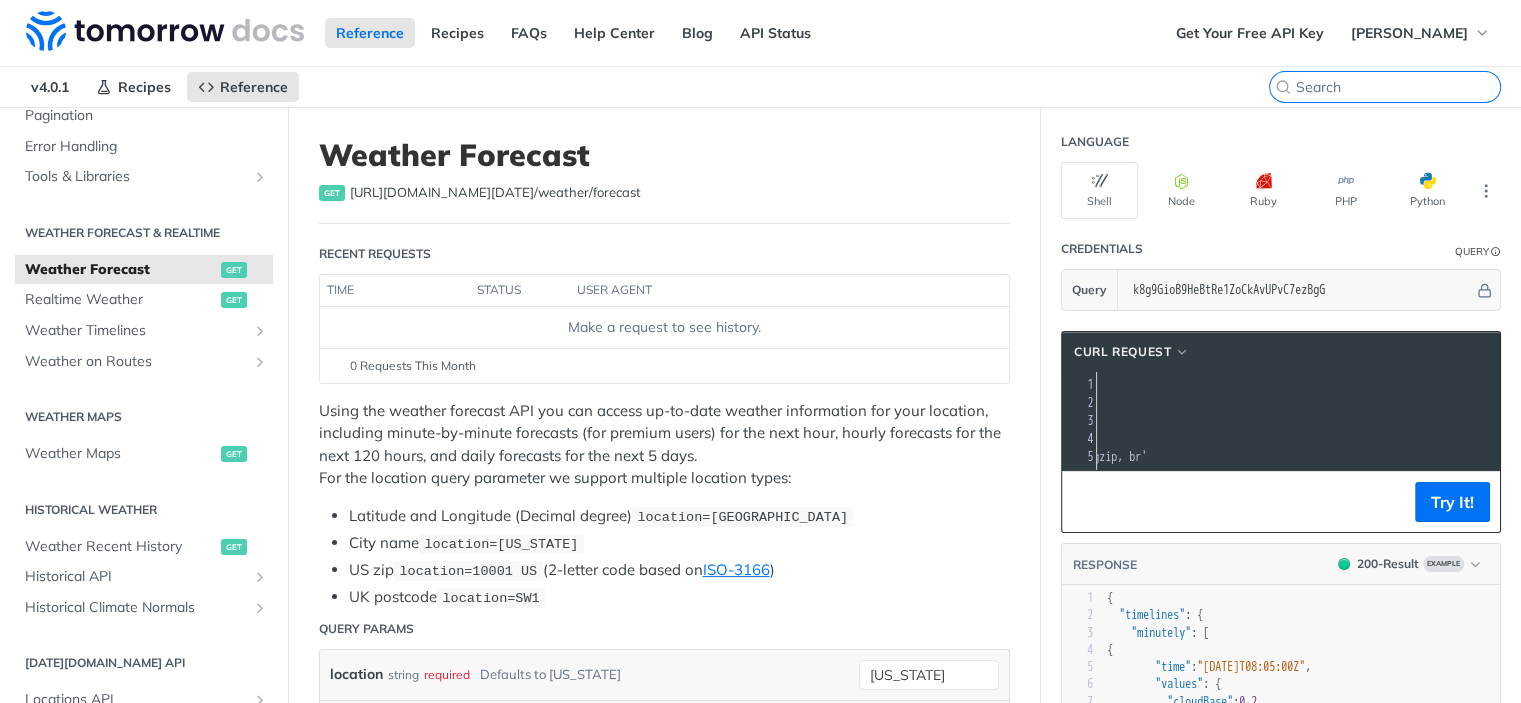 click at bounding box center [1398, 87] 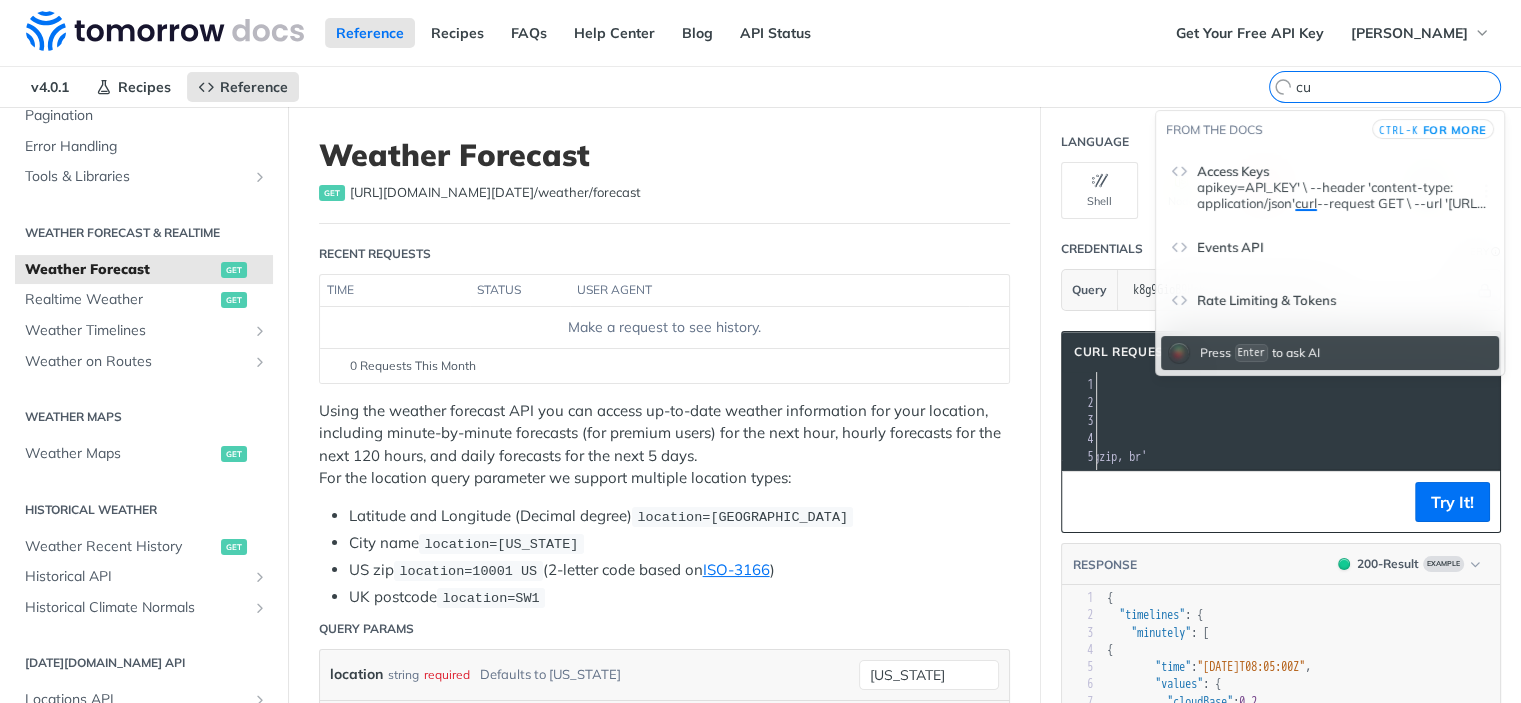 type on "c" 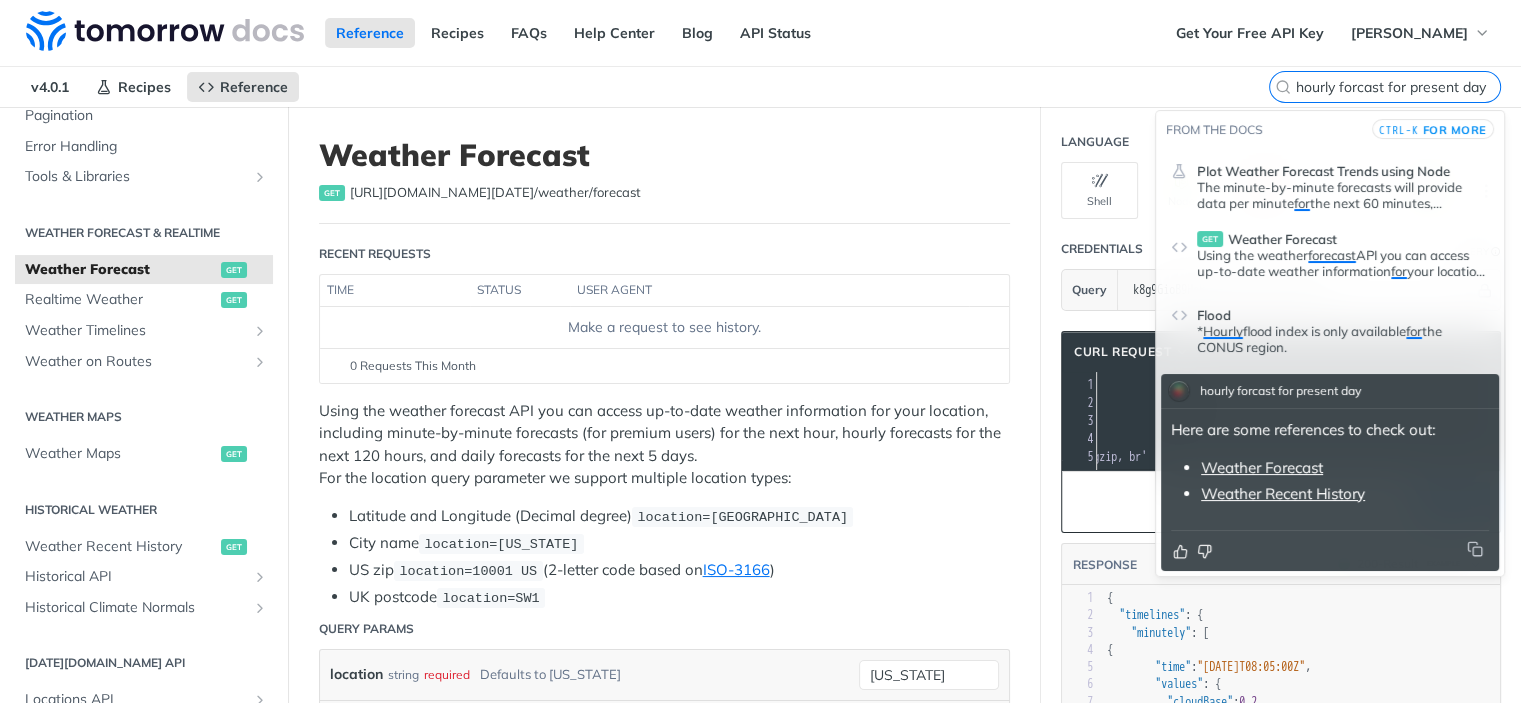 type on "hourly forcast for present day" 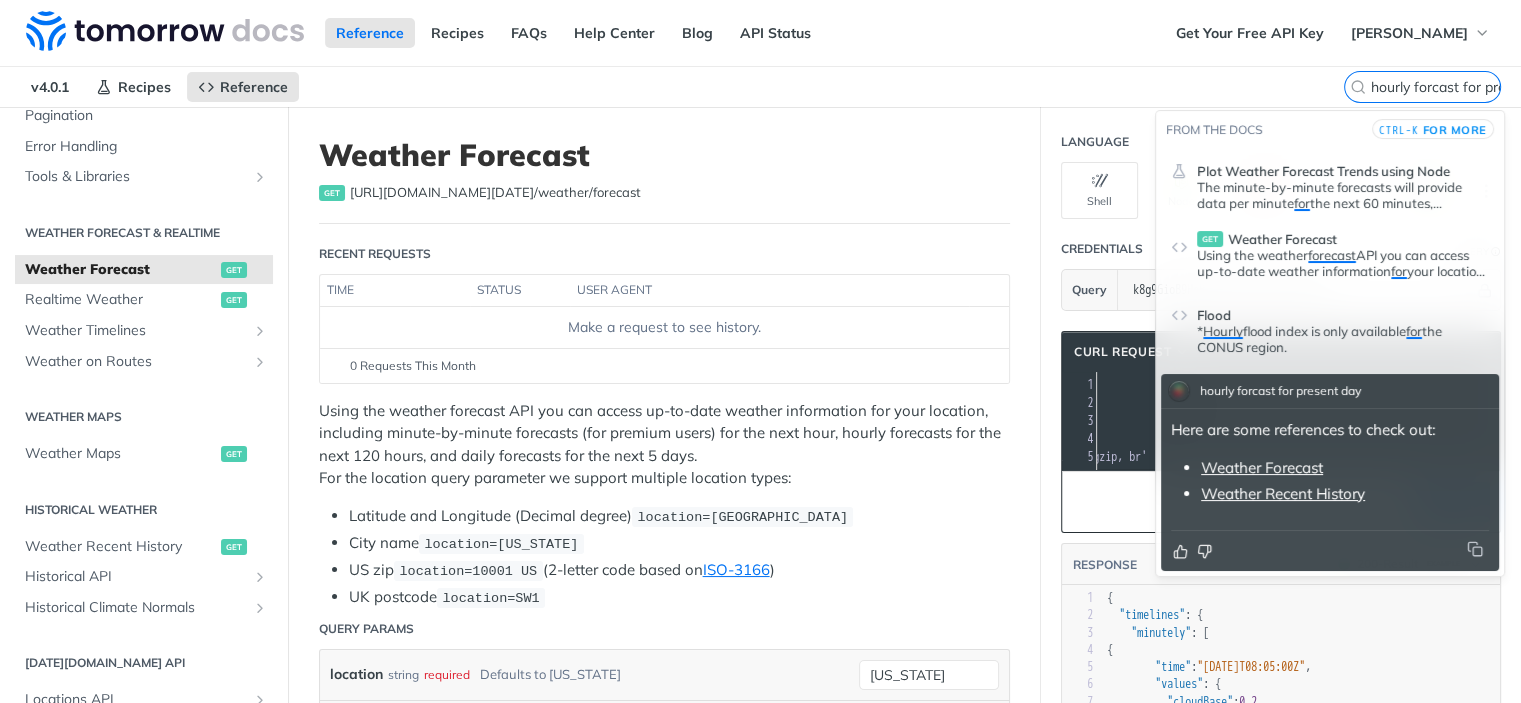 click on "Weather Forecast" at bounding box center (1262, 467) 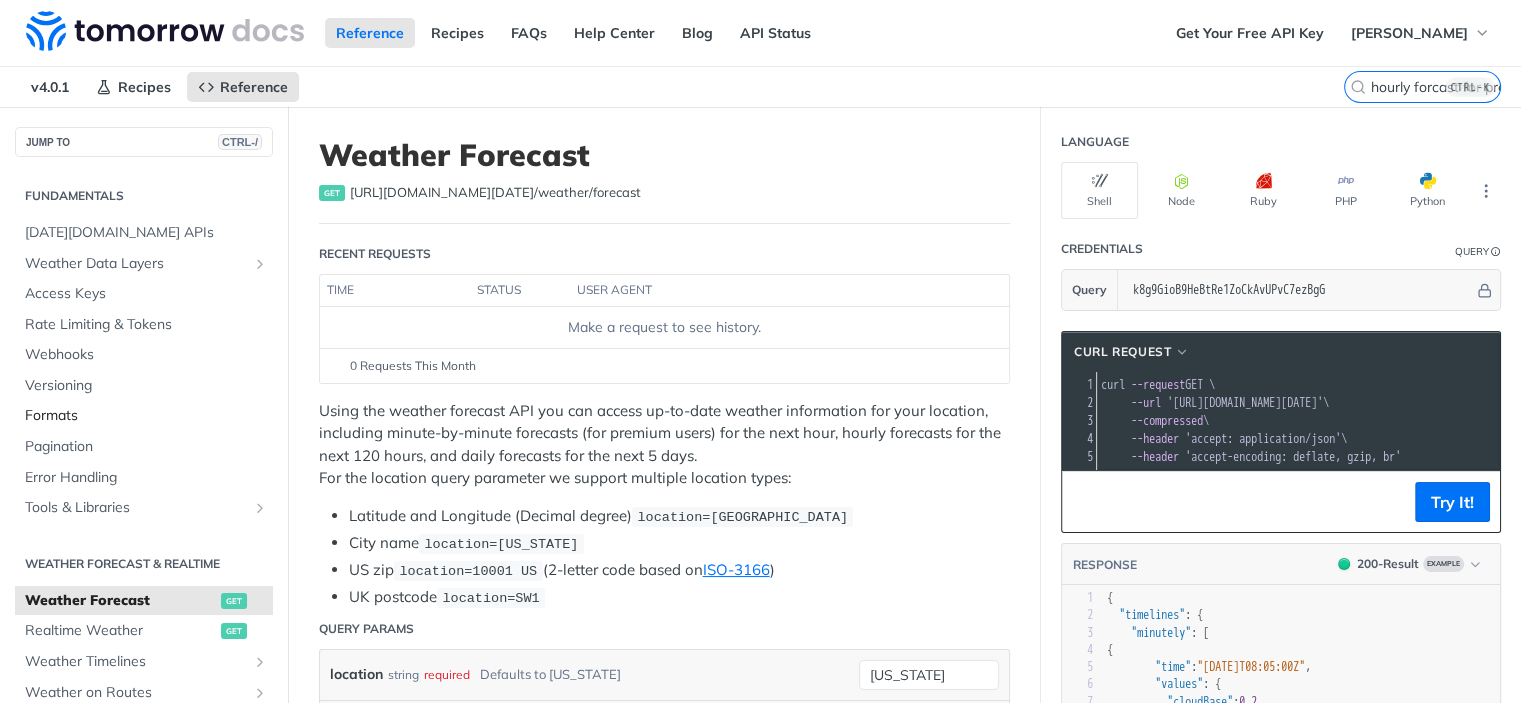 click on "Formats" at bounding box center (146, 416) 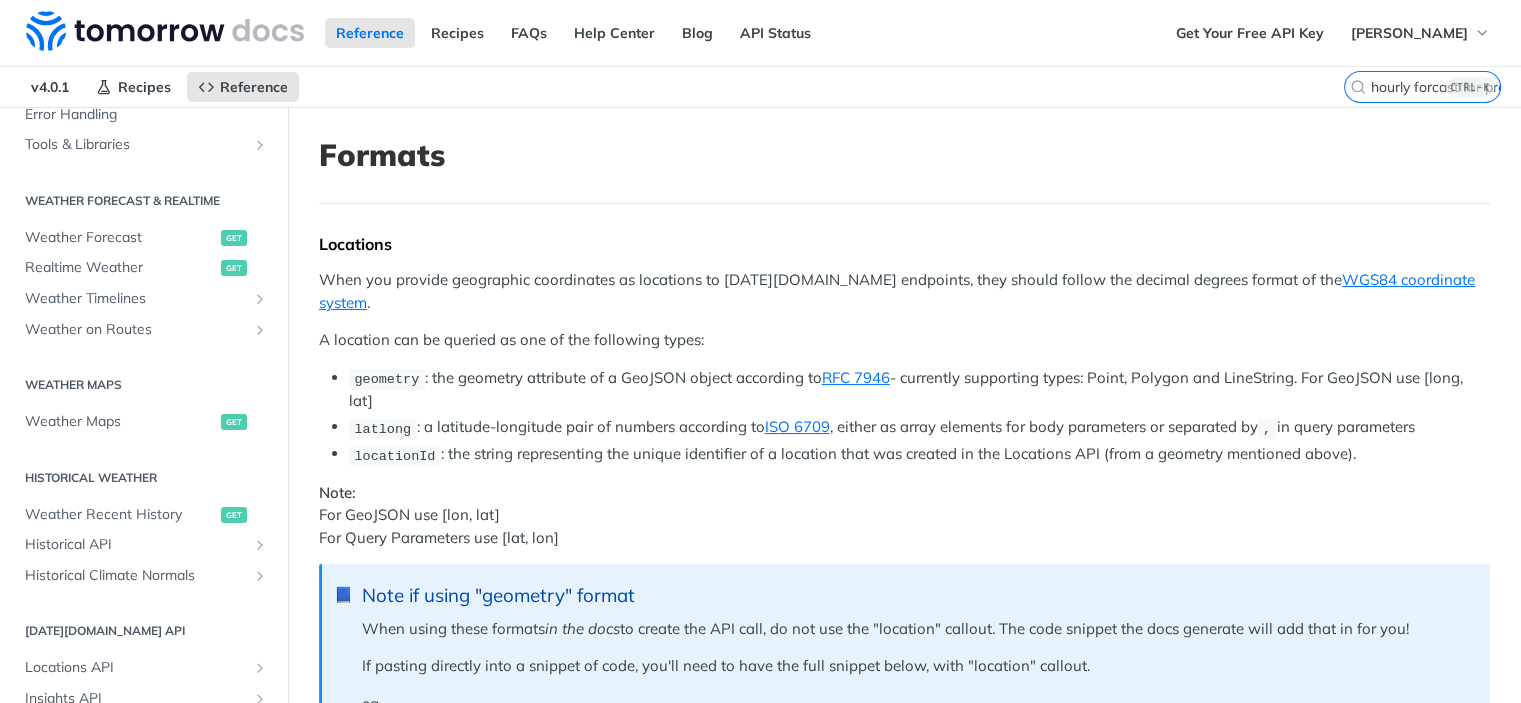 scroll, scrollTop: 366, scrollLeft: 0, axis: vertical 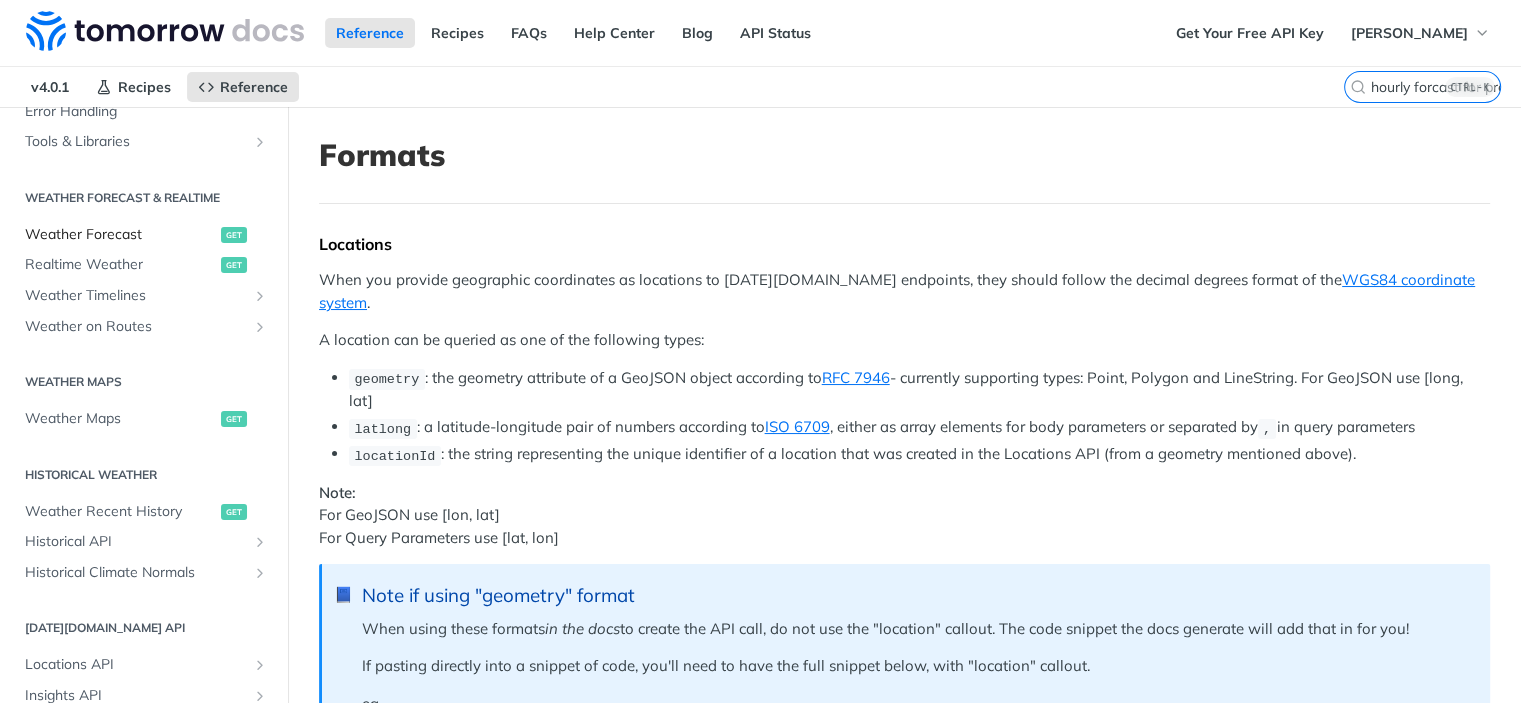 click on "Weather Forecast" at bounding box center [120, 235] 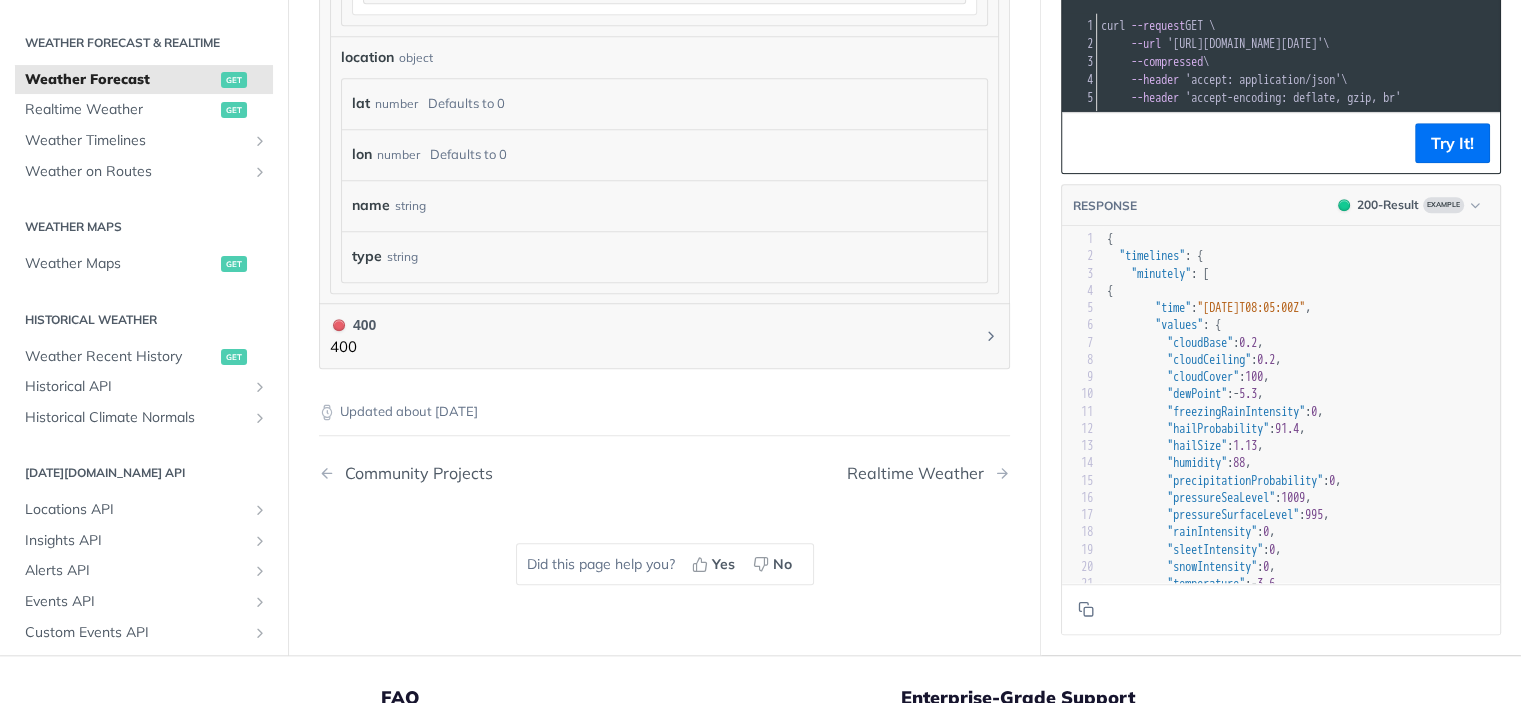 scroll, scrollTop: 1907, scrollLeft: 0, axis: vertical 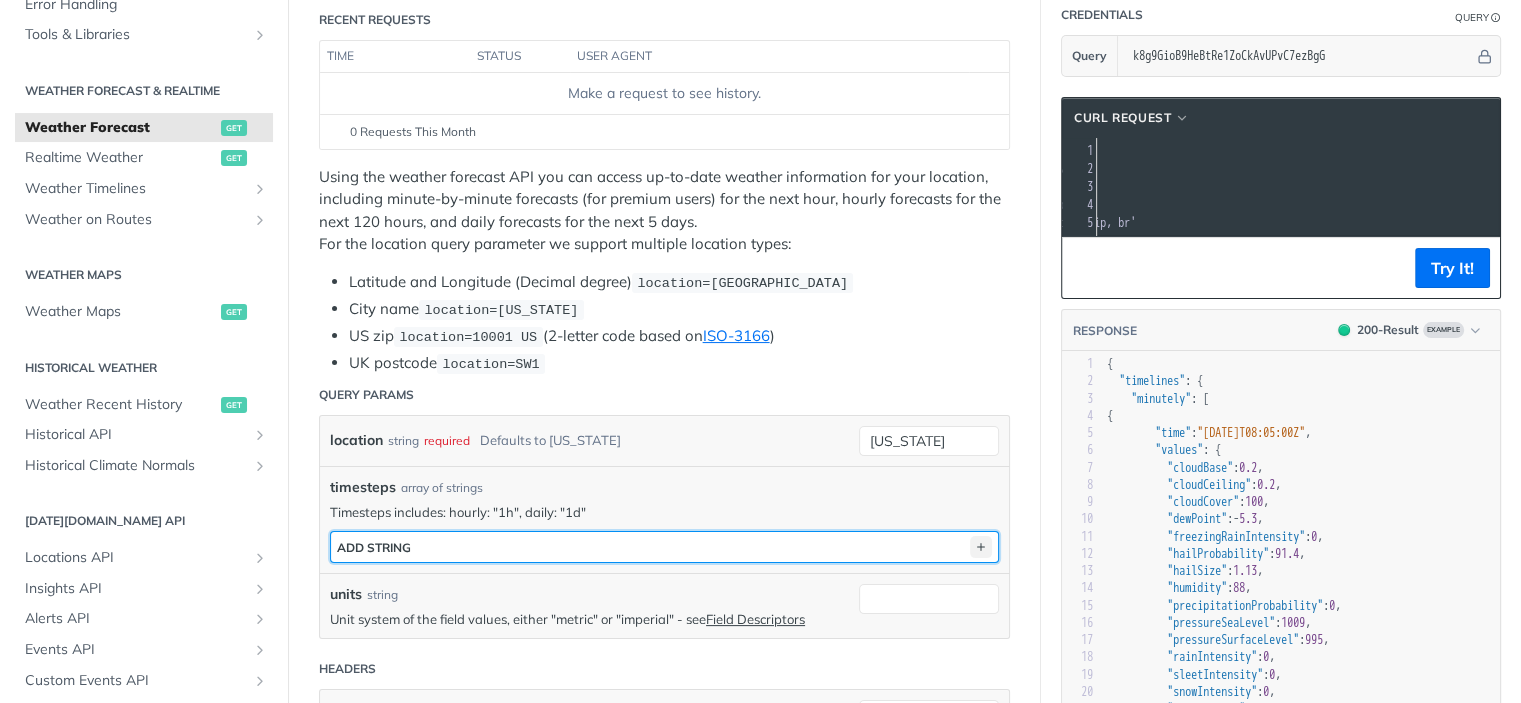 click at bounding box center [981, 547] 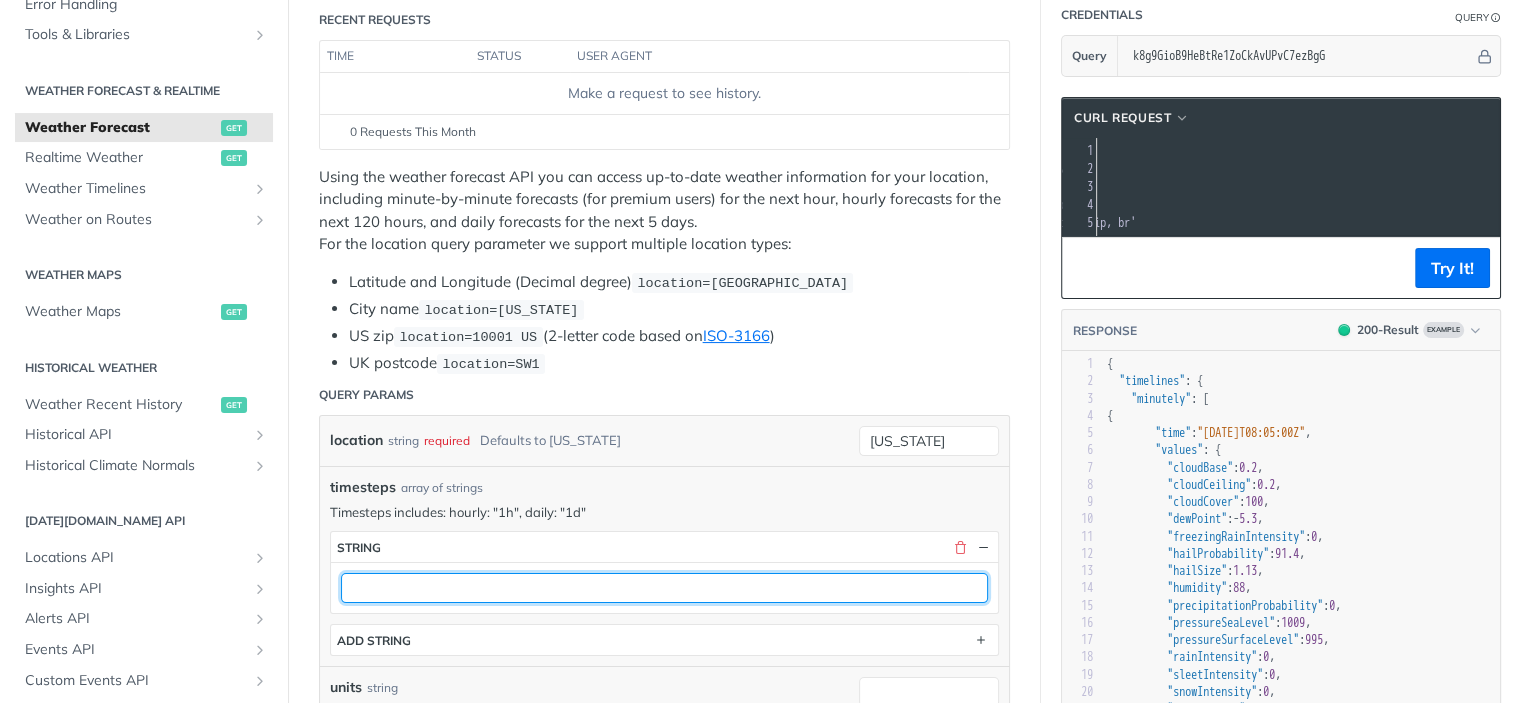 click at bounding box center [664, 588] 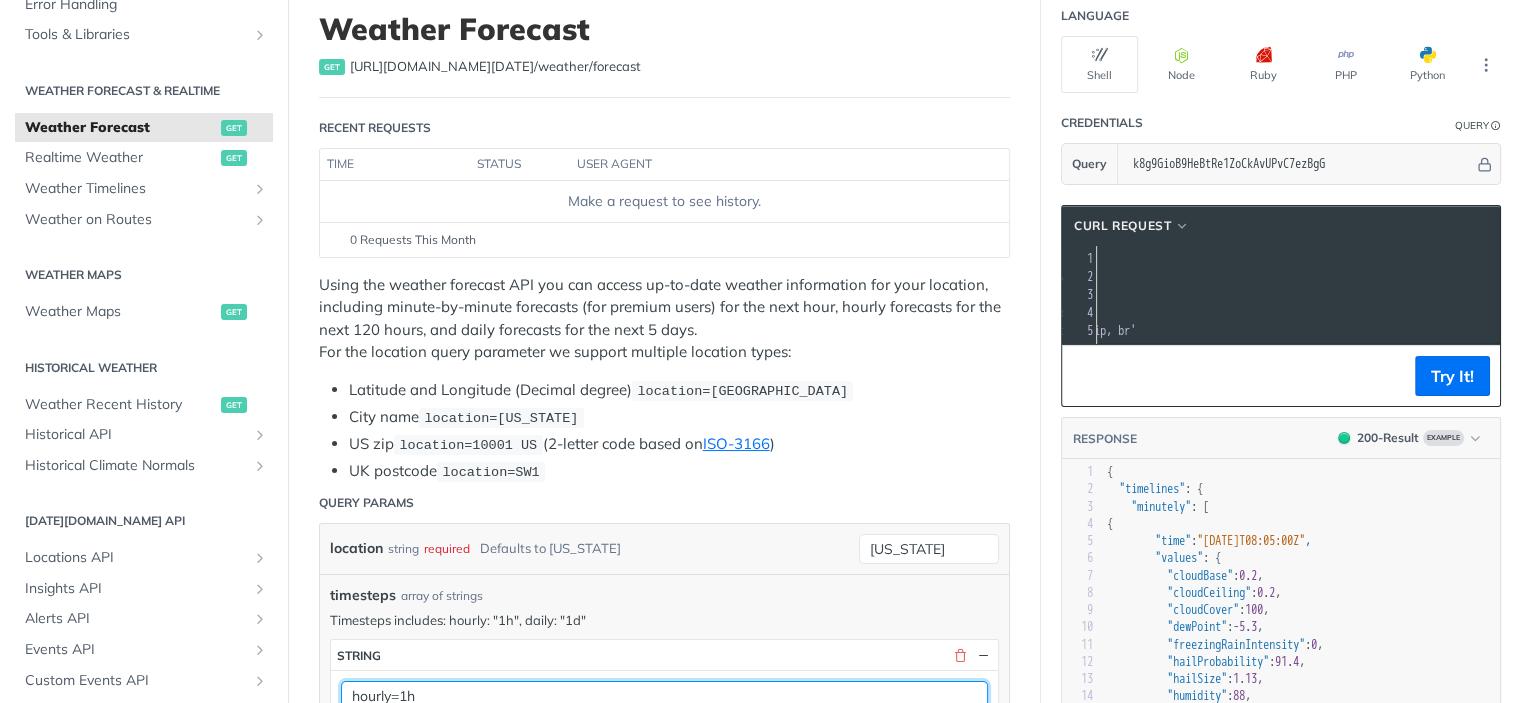 scroll, scrollTop: 113, scrollLeft: 0, axis: vertical 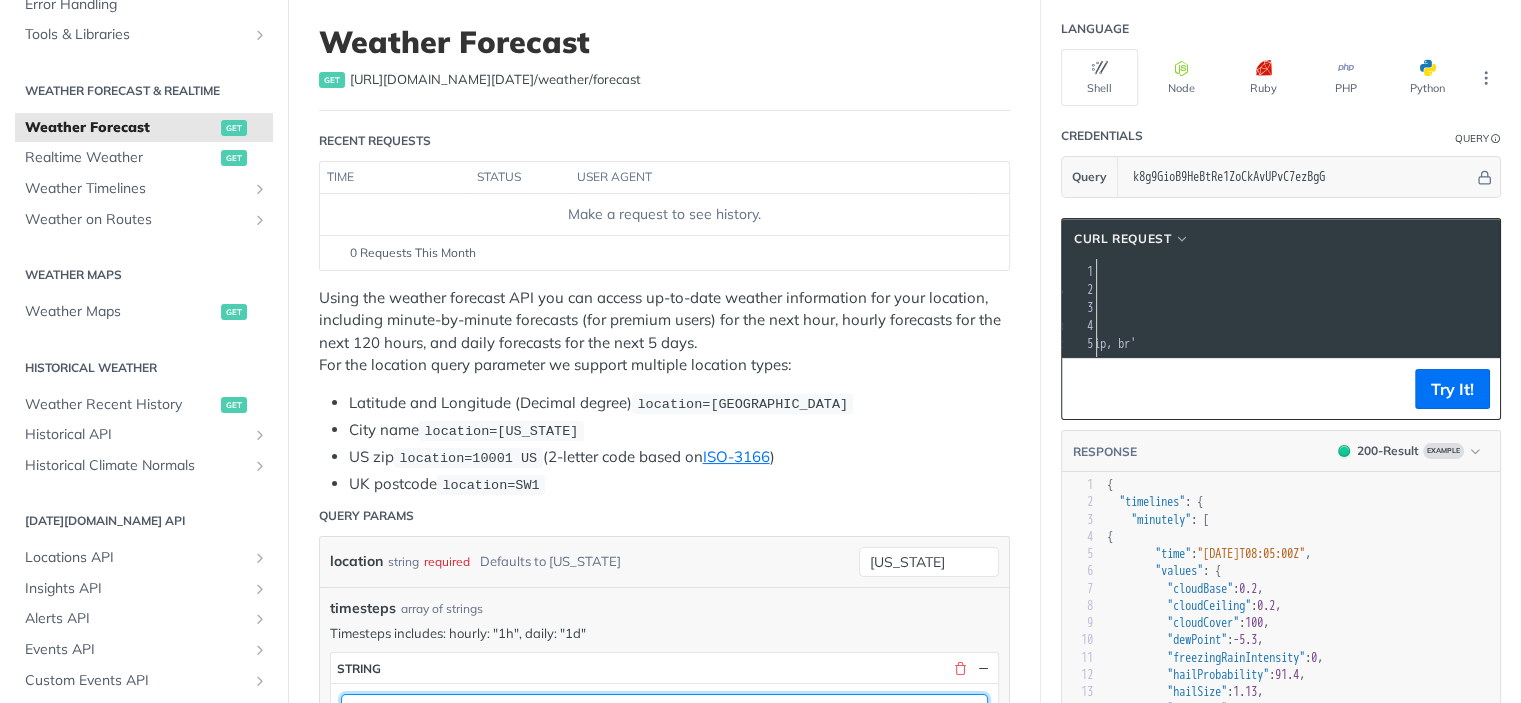 type on "hourly=1h" 